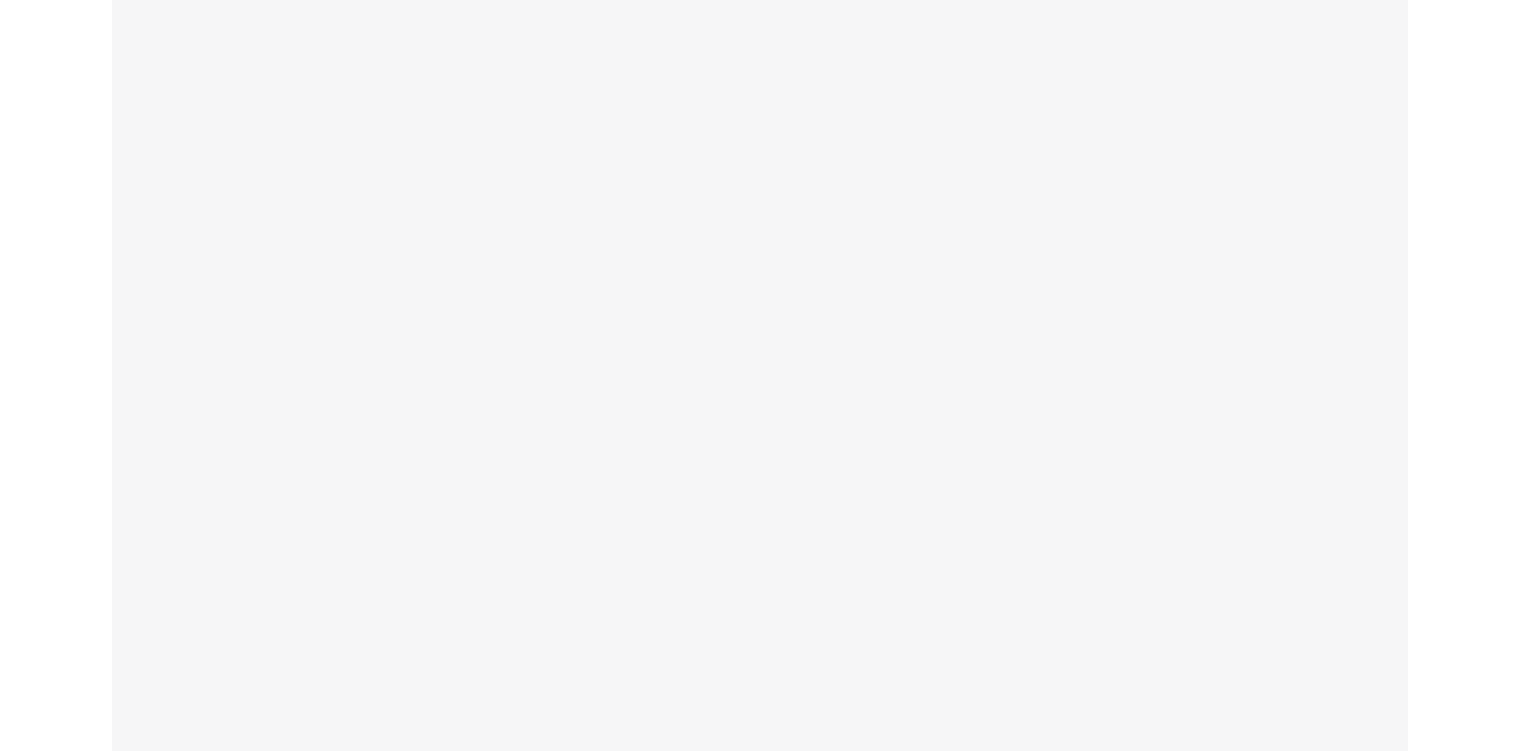 scroll, scrollTop: 0, scrollLeft: 0, axis: both 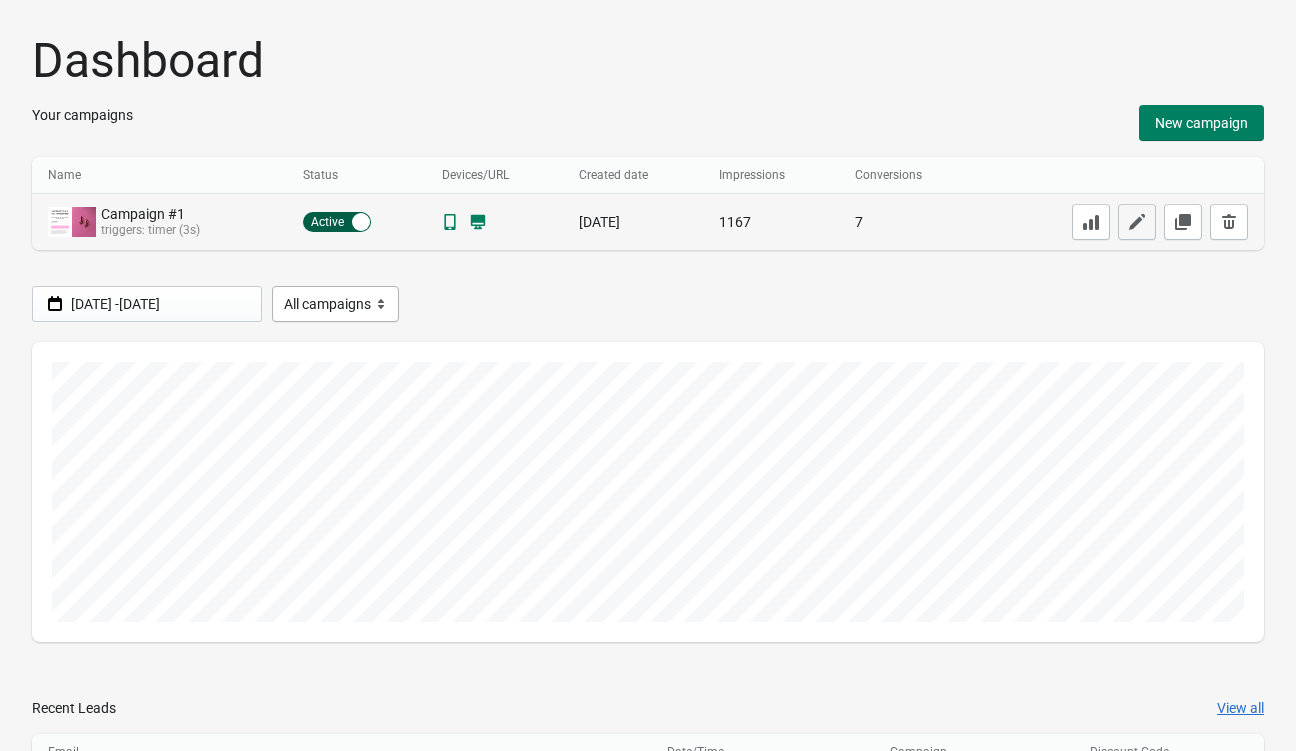 click 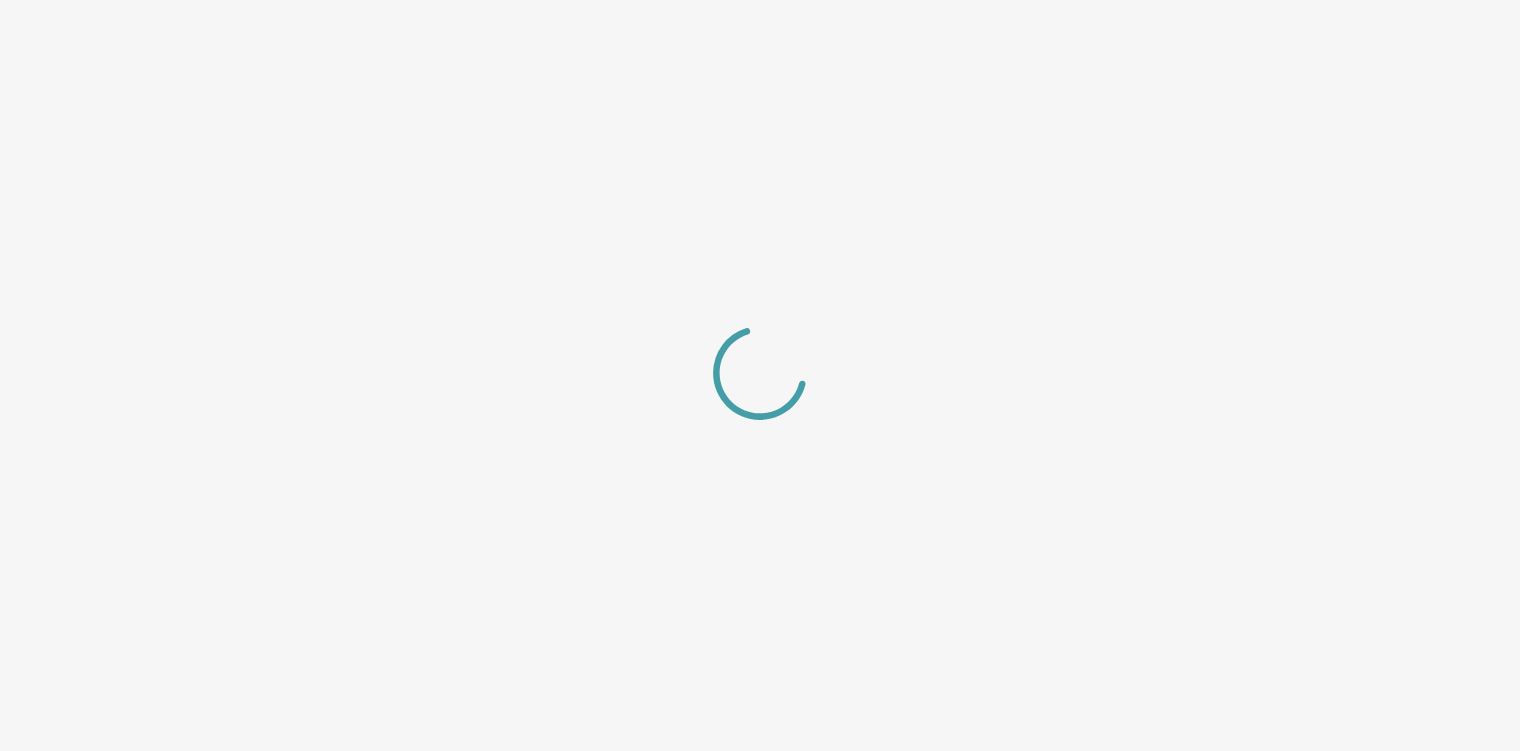 select on "center" 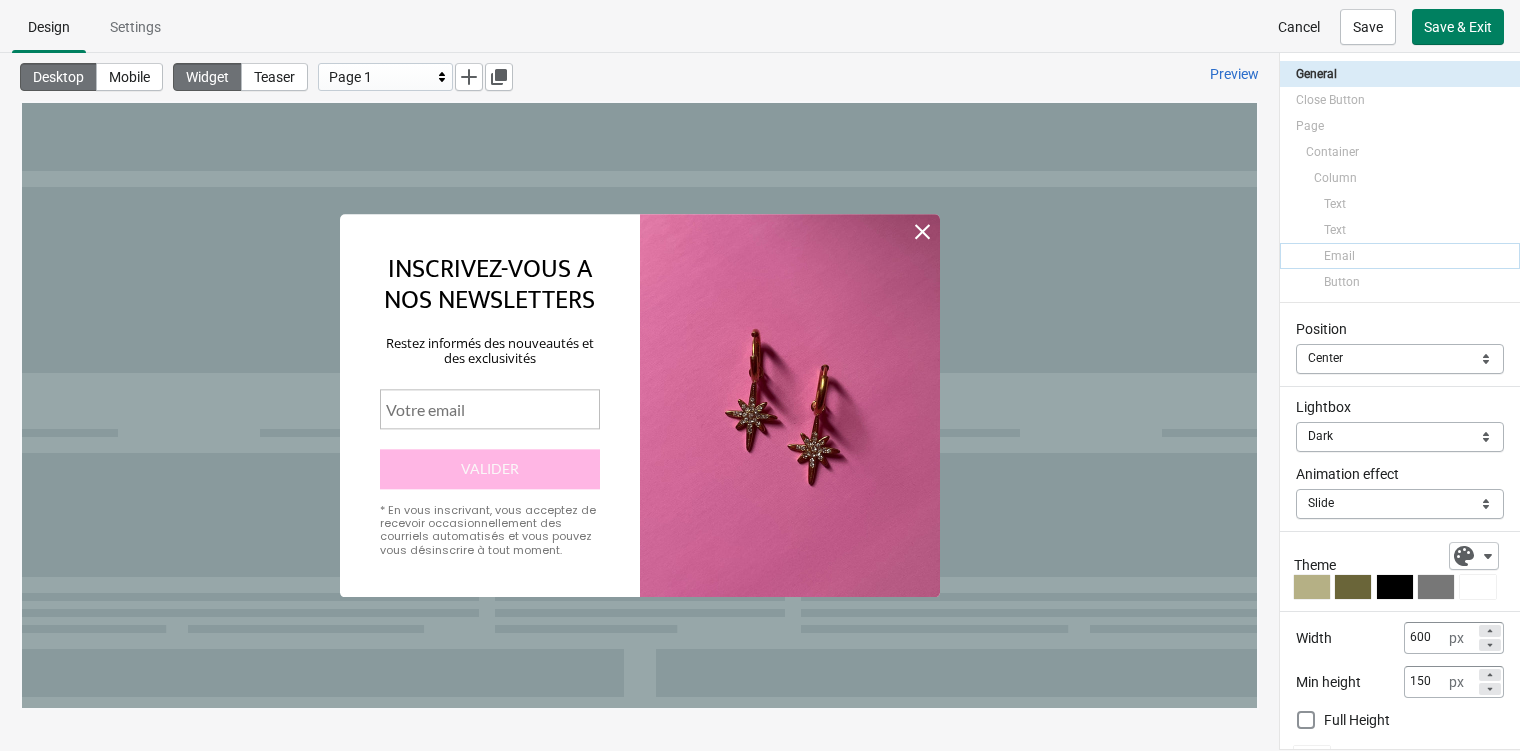 scroll, scrollTop: 0, scrollLeft: 0, axis: both 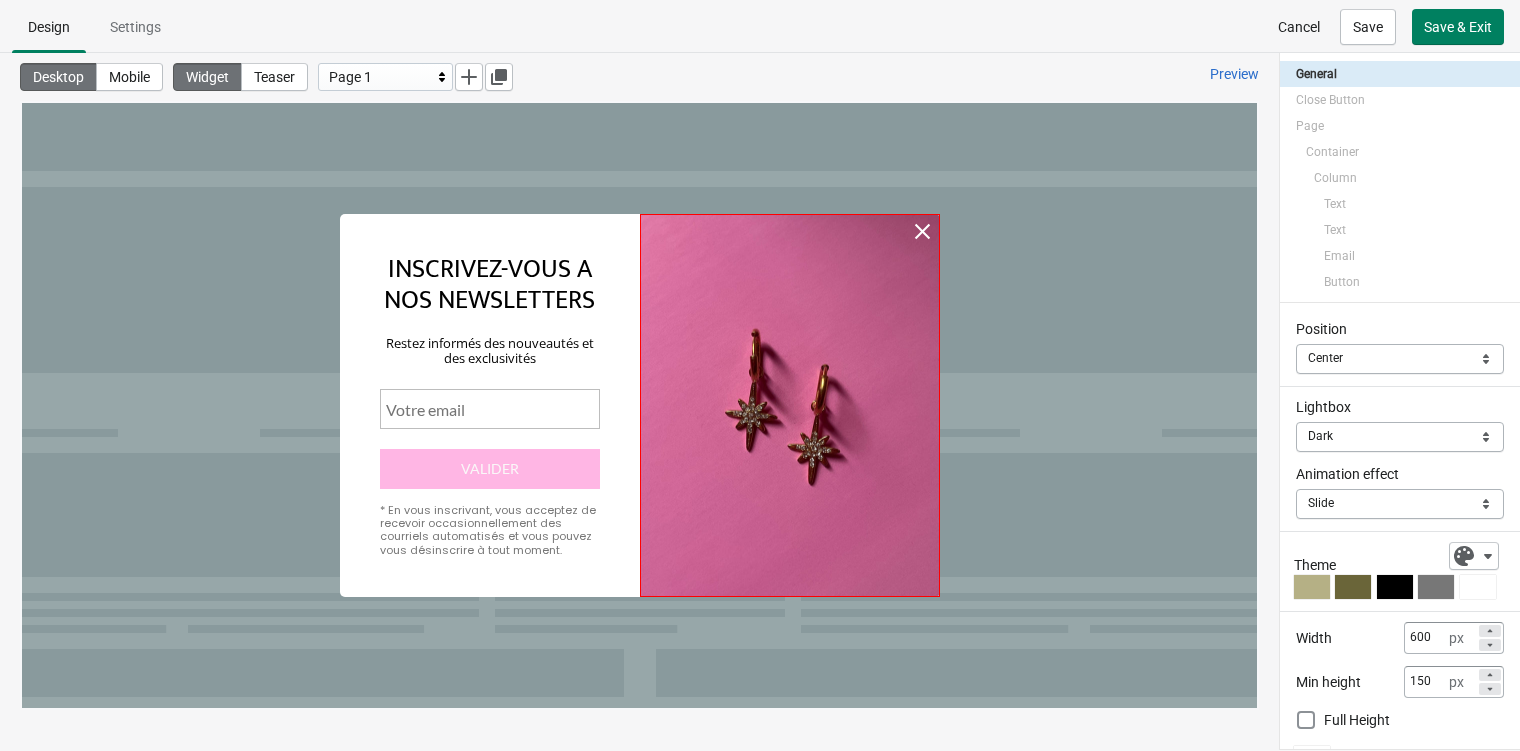 click at bounding box center (790, 405) 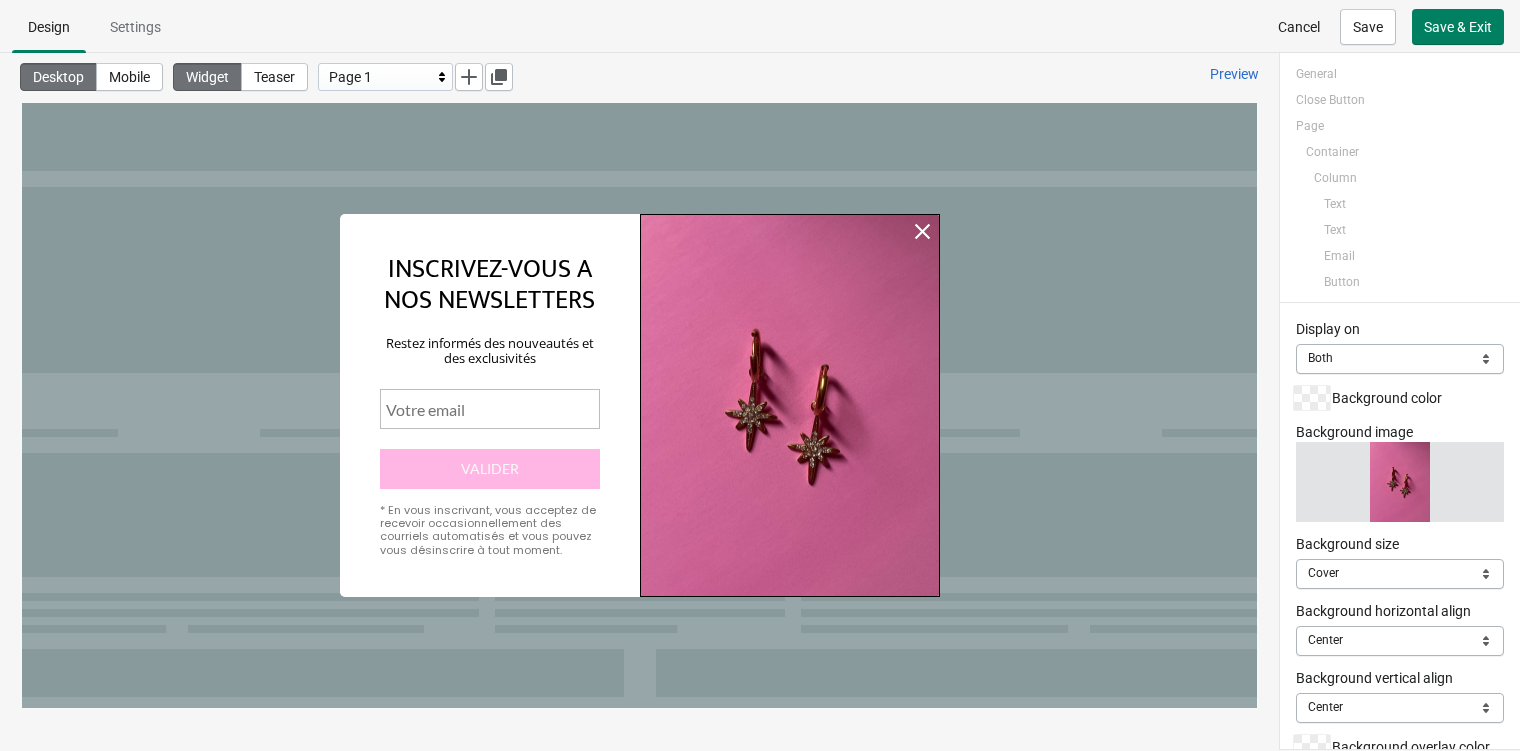 scroll, scrollTop: 44, scrollLeft: 0, axis: vertical 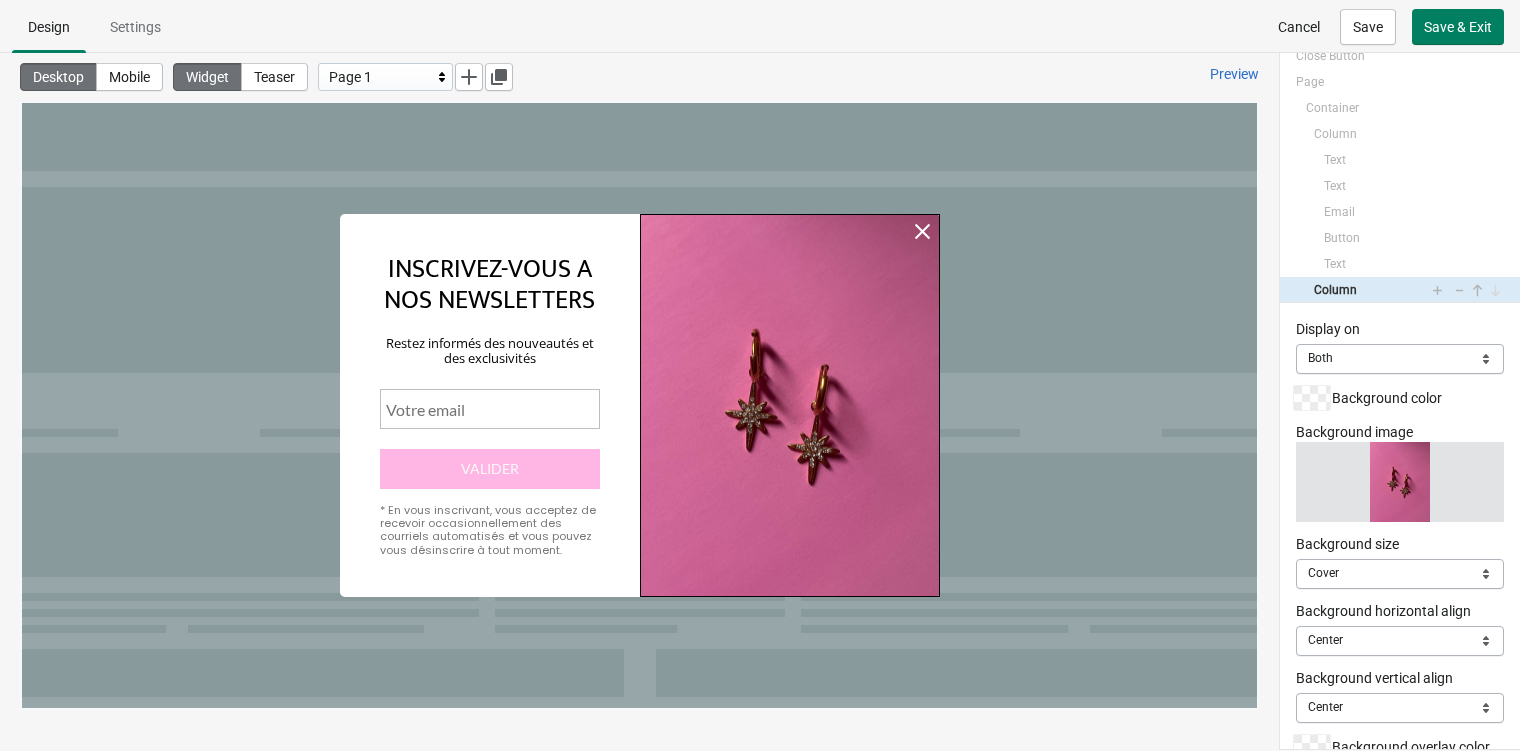 click at bounding box center (790, 405) 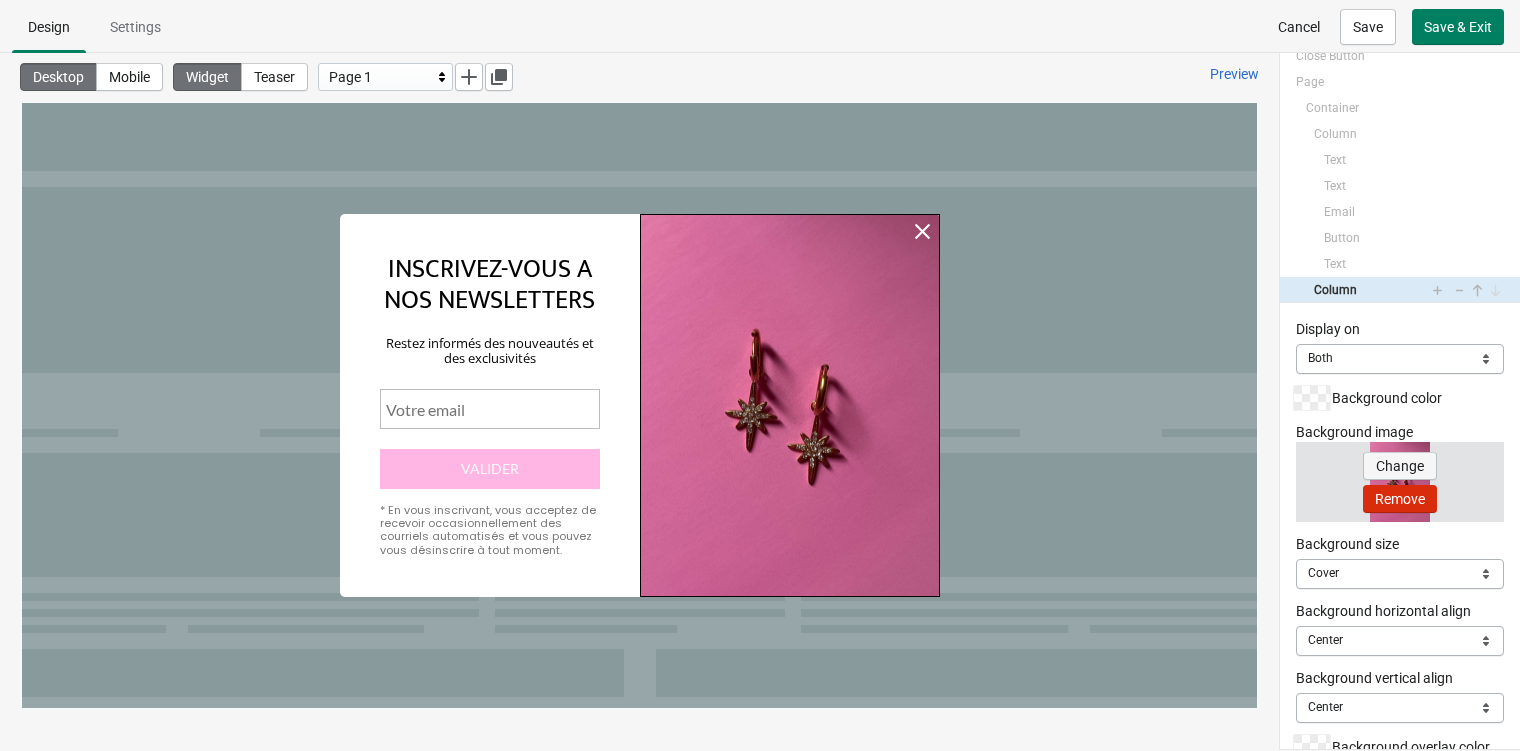 click on "Change" at bounding box center (1400, 466) 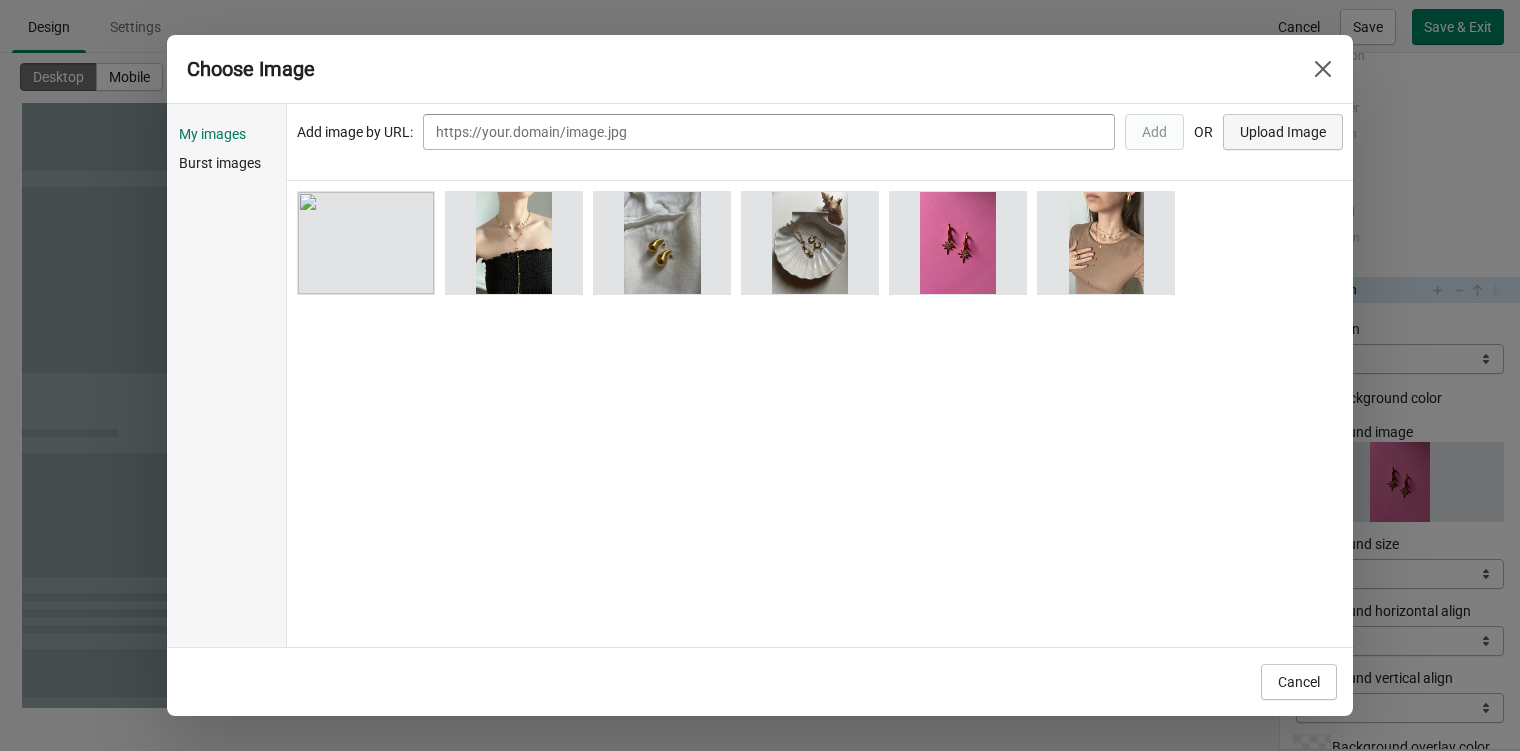 click on "Upload Image" at bounding box center [1283, 132] 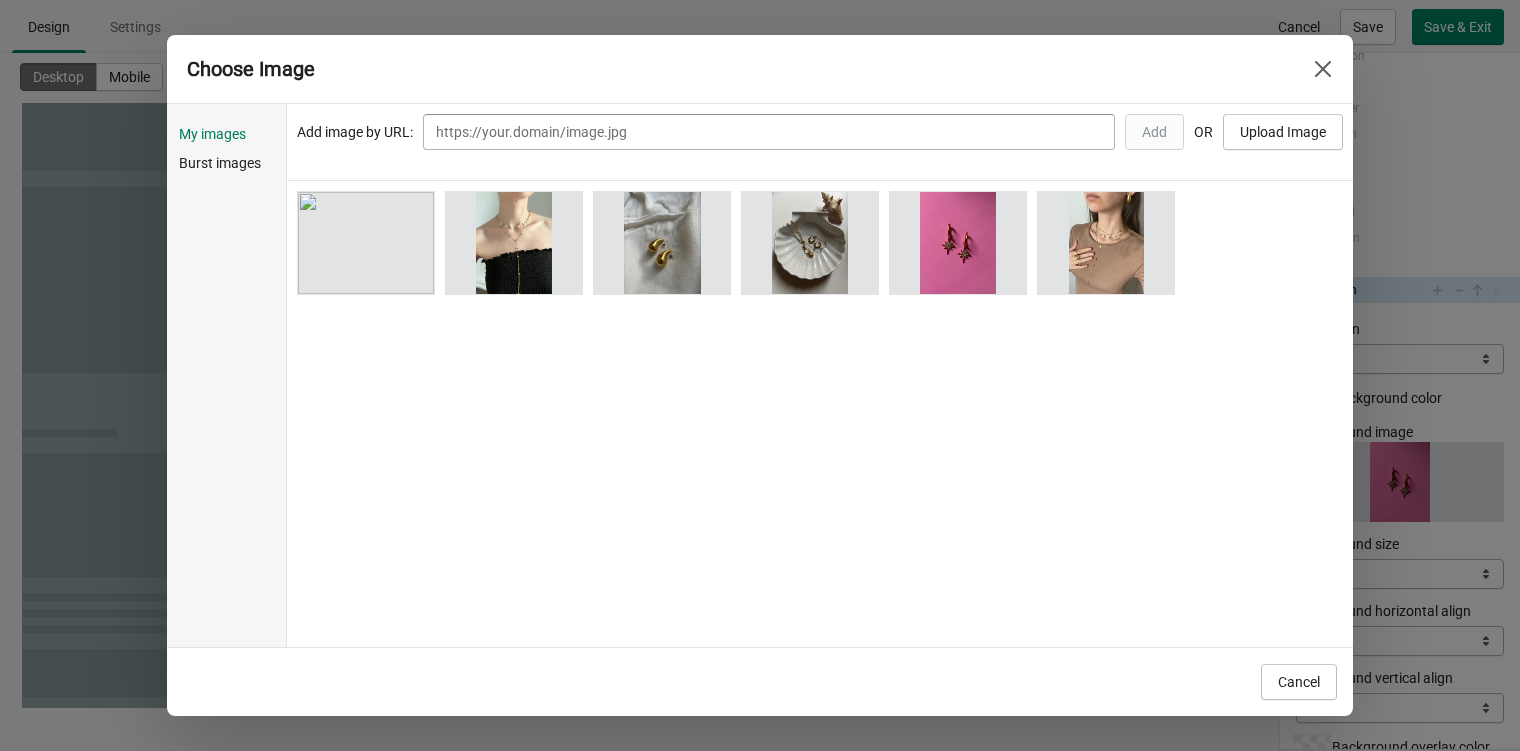 click on "Burst images" at bounding box center (230, 163) 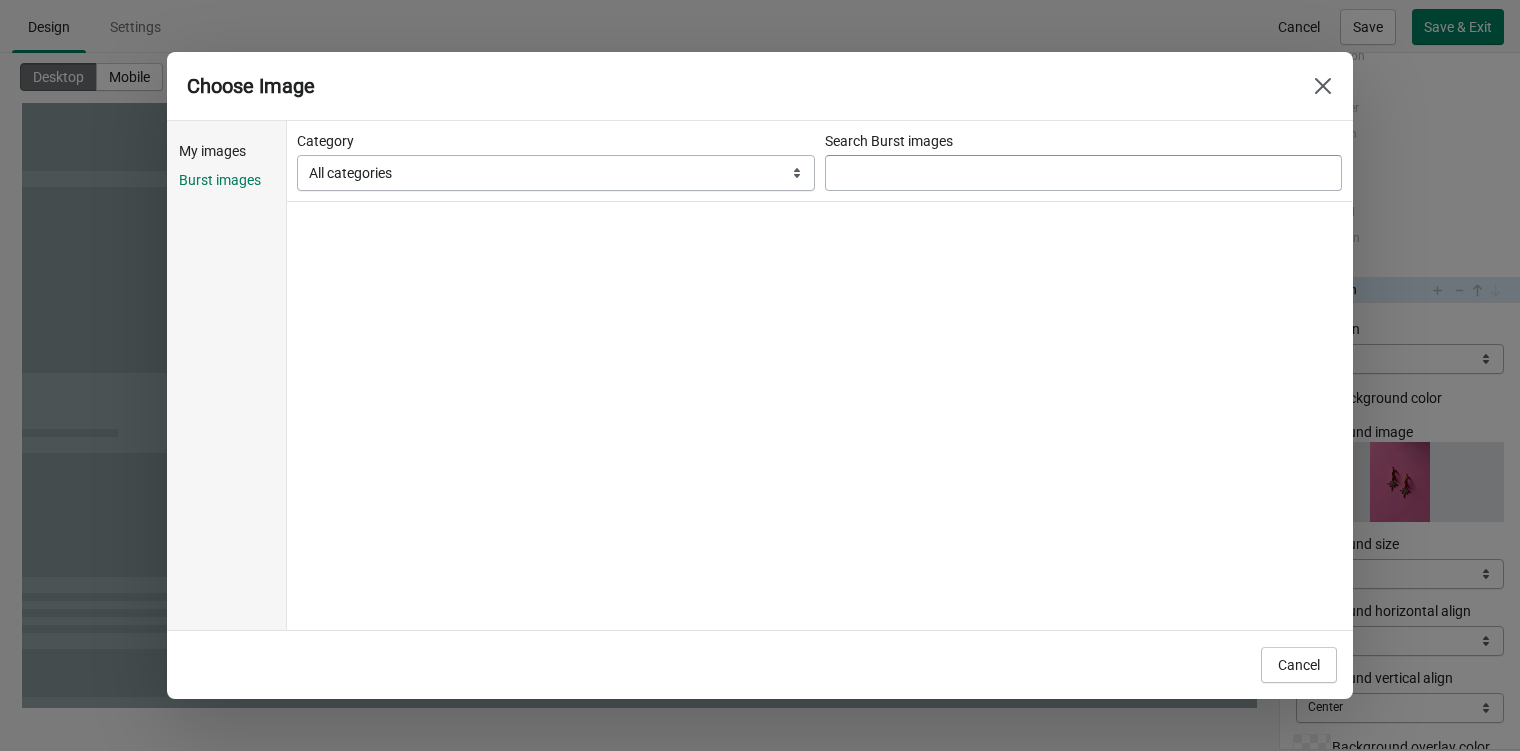 click on "My images" at bounding box center (230, 151) 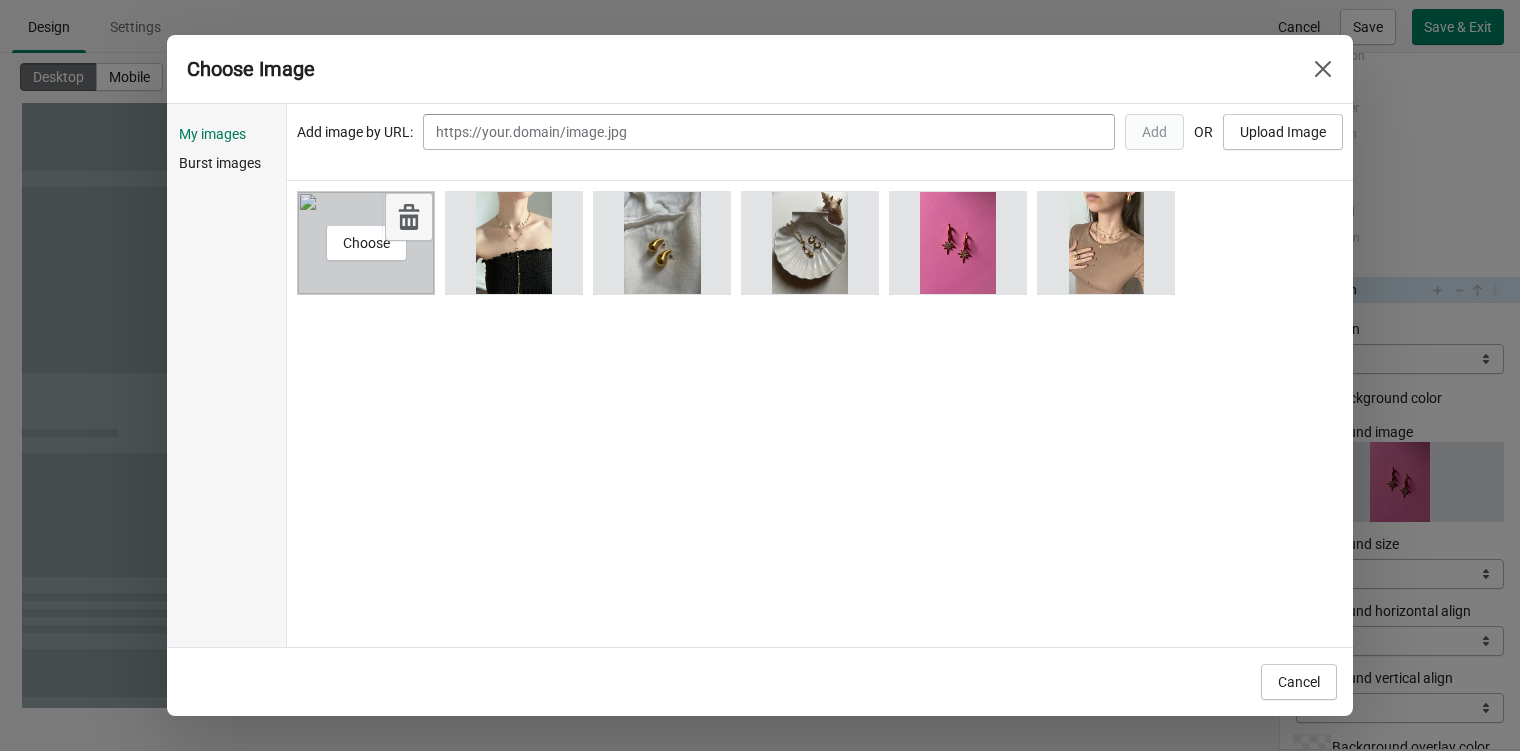 click 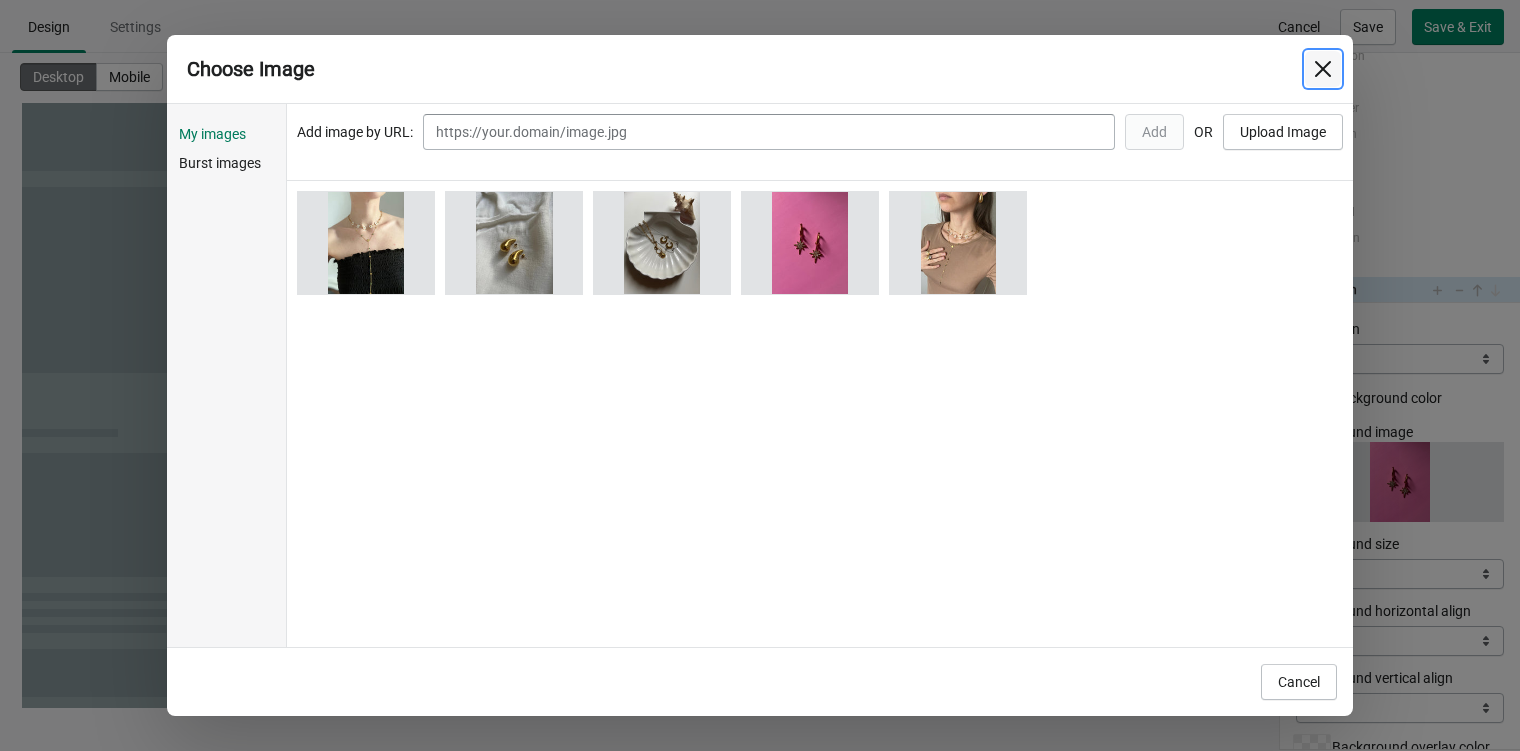 click 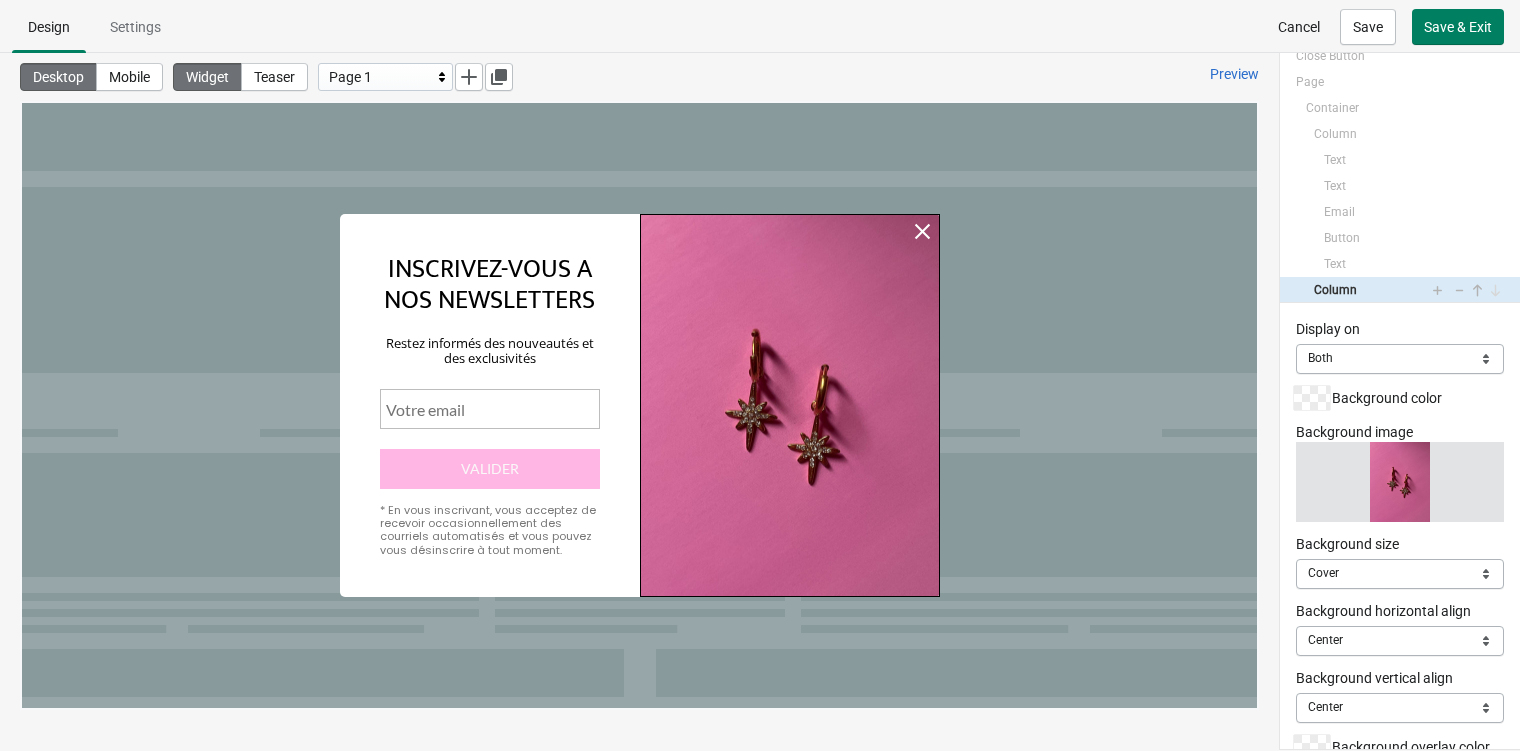 click at bounding box center [790, 405] 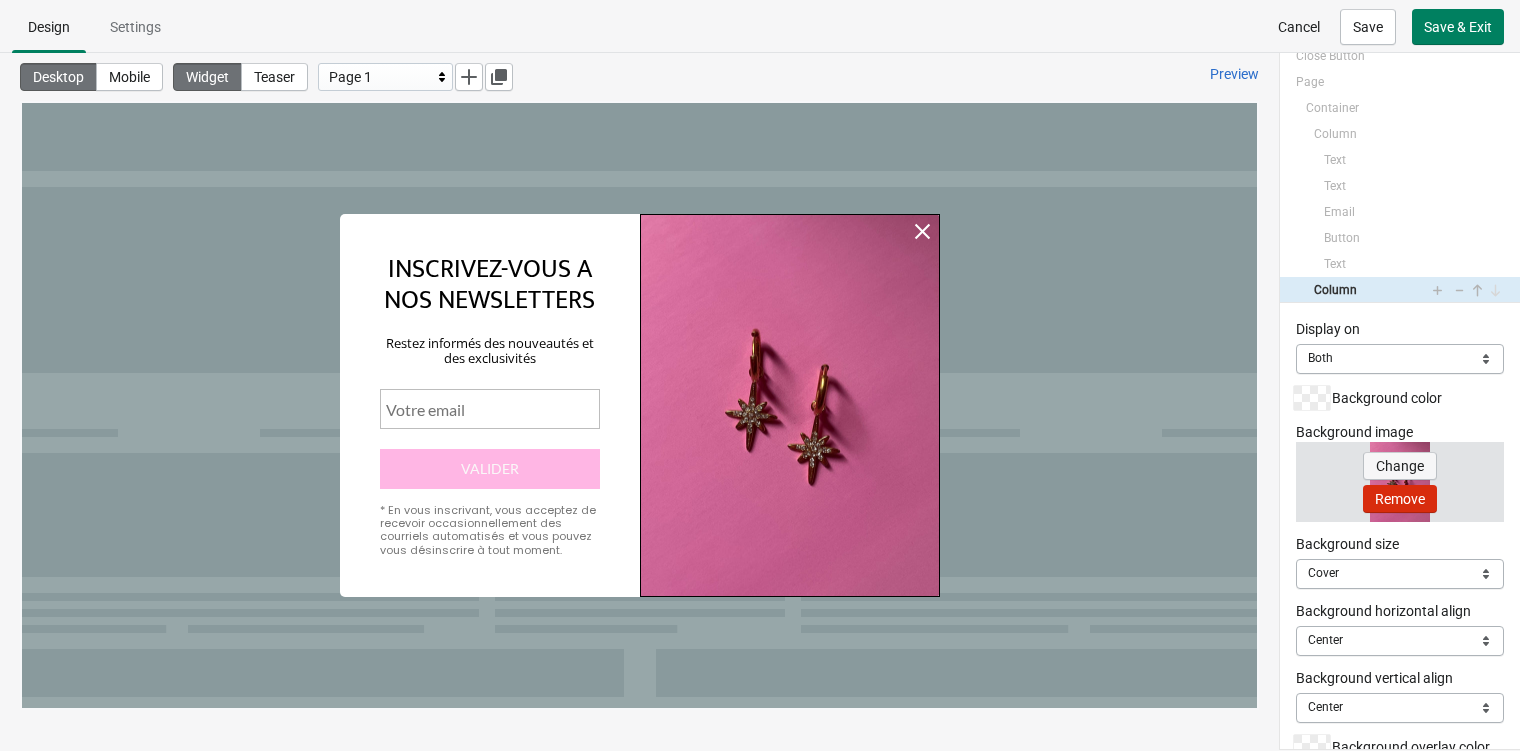 click on "Change" at bounding box center (1400, 466) 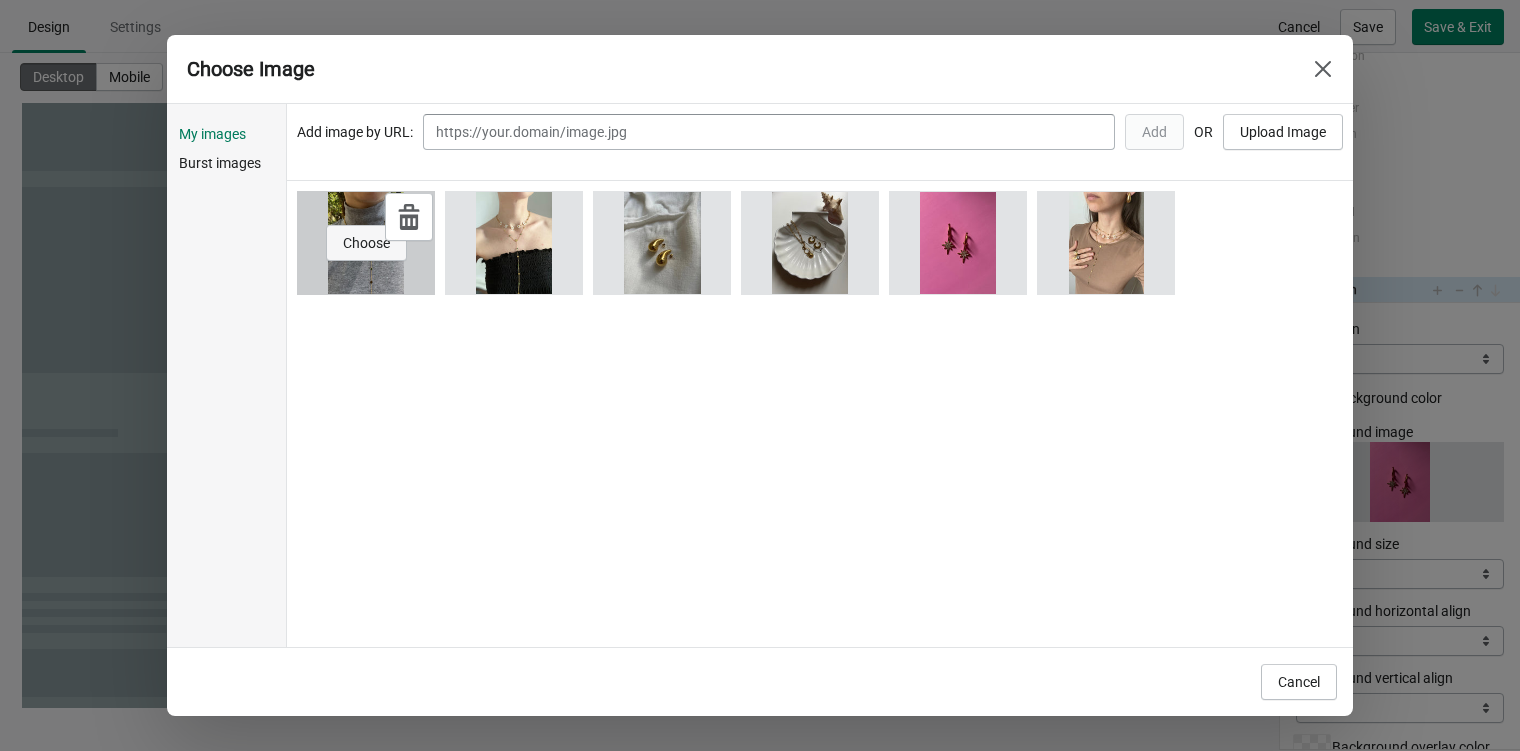 click on "Choose" at bounding box center [366, 243] 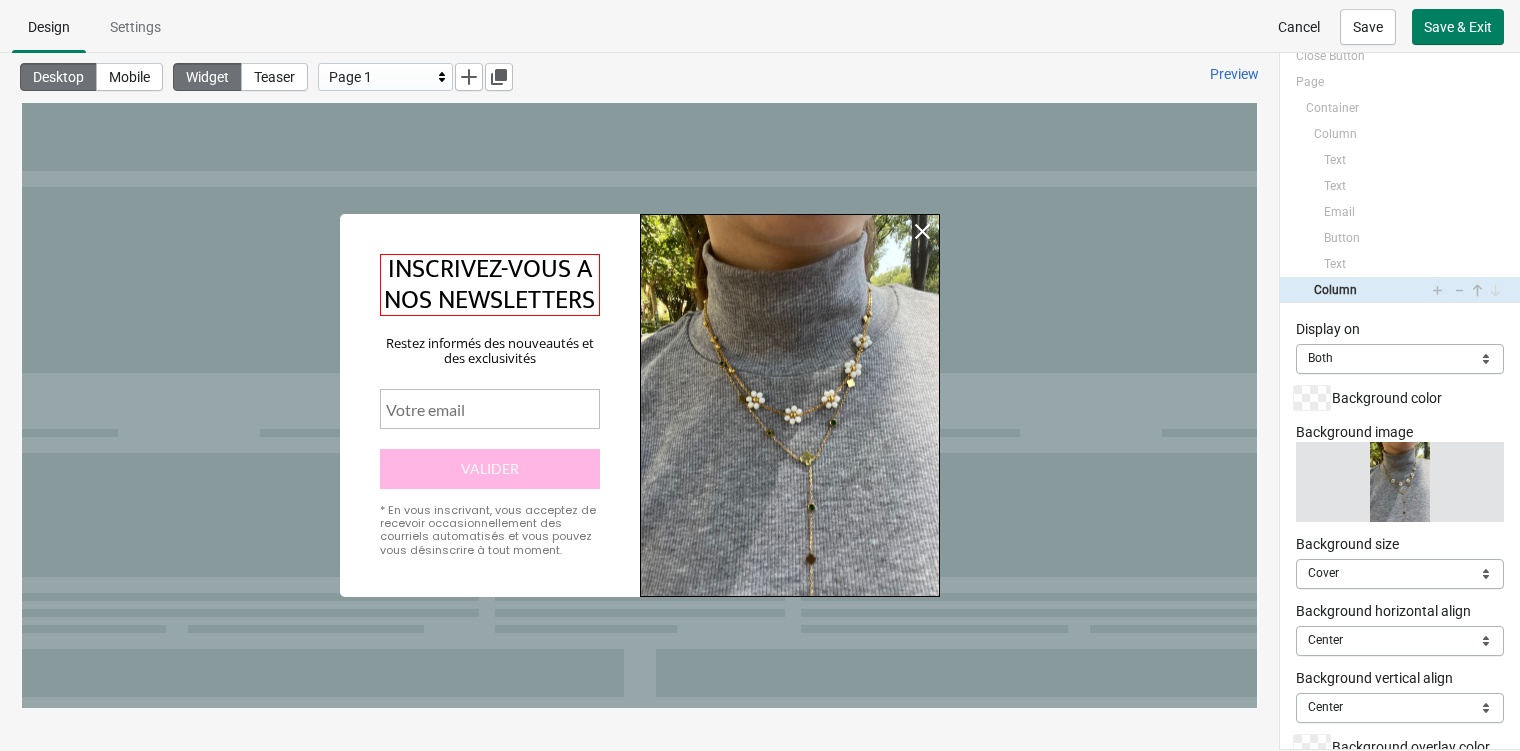 click on "INSCRIVEZ-VOUS A NOS NEWSLETTERS" at bounding box center (490, 285) 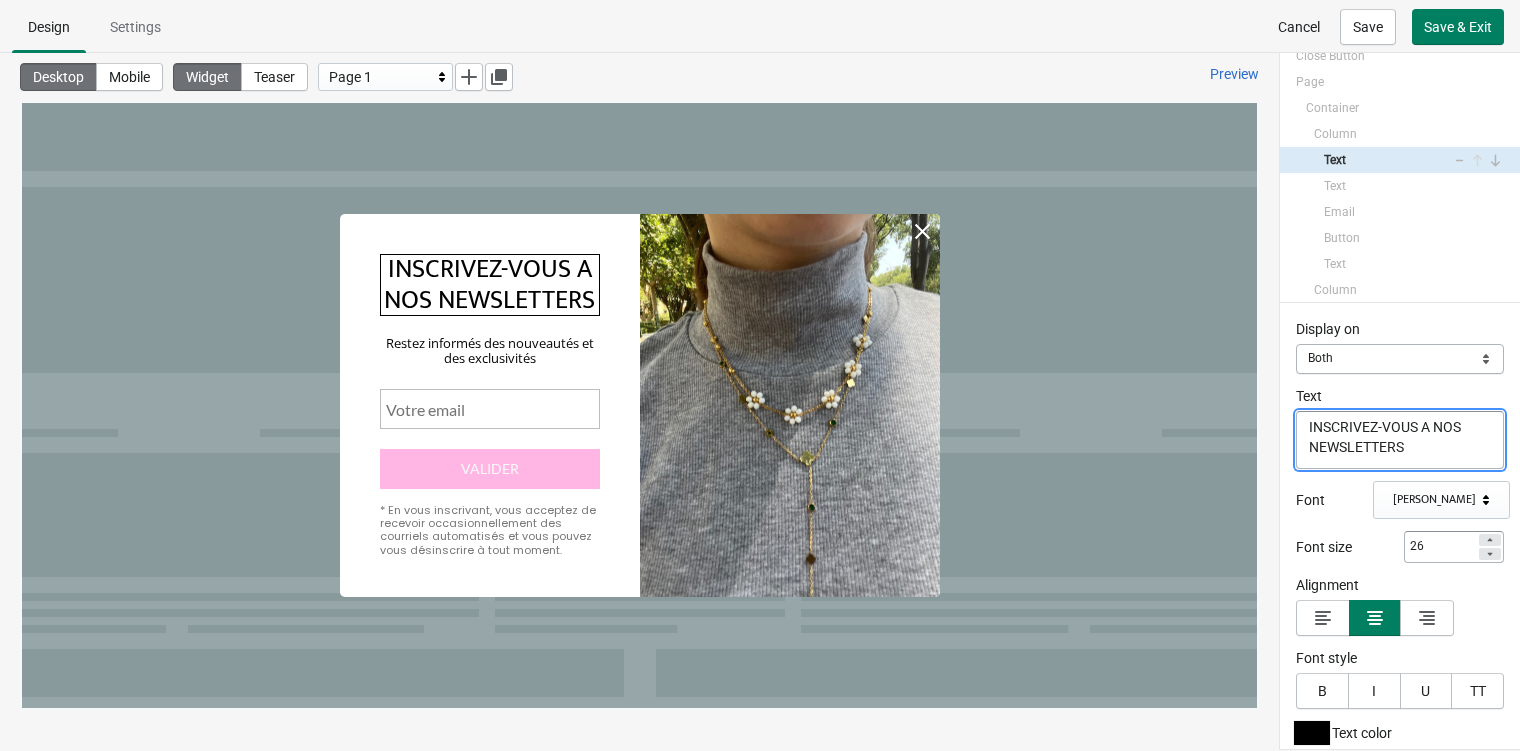 click 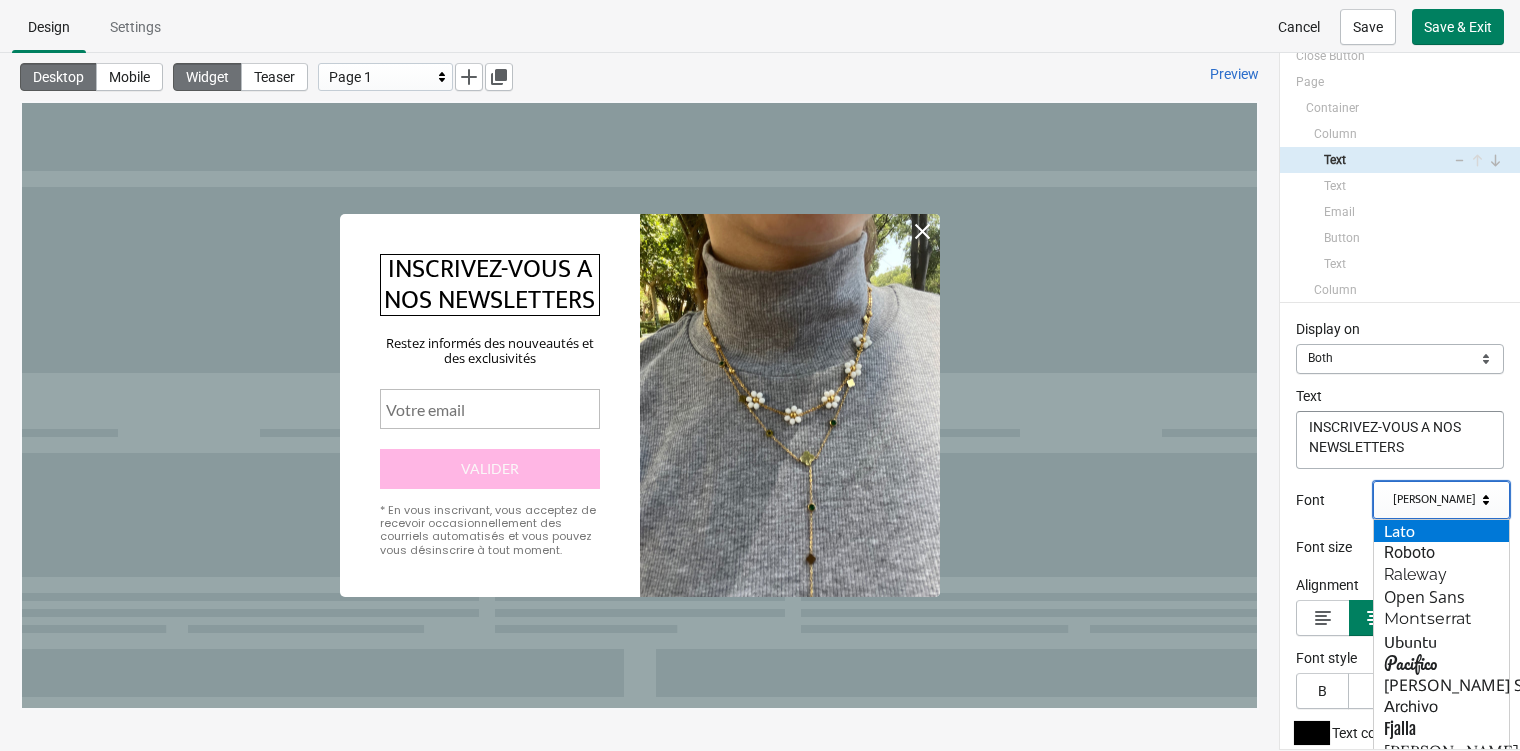click on "Lato" at bounding box center [1441, 531] 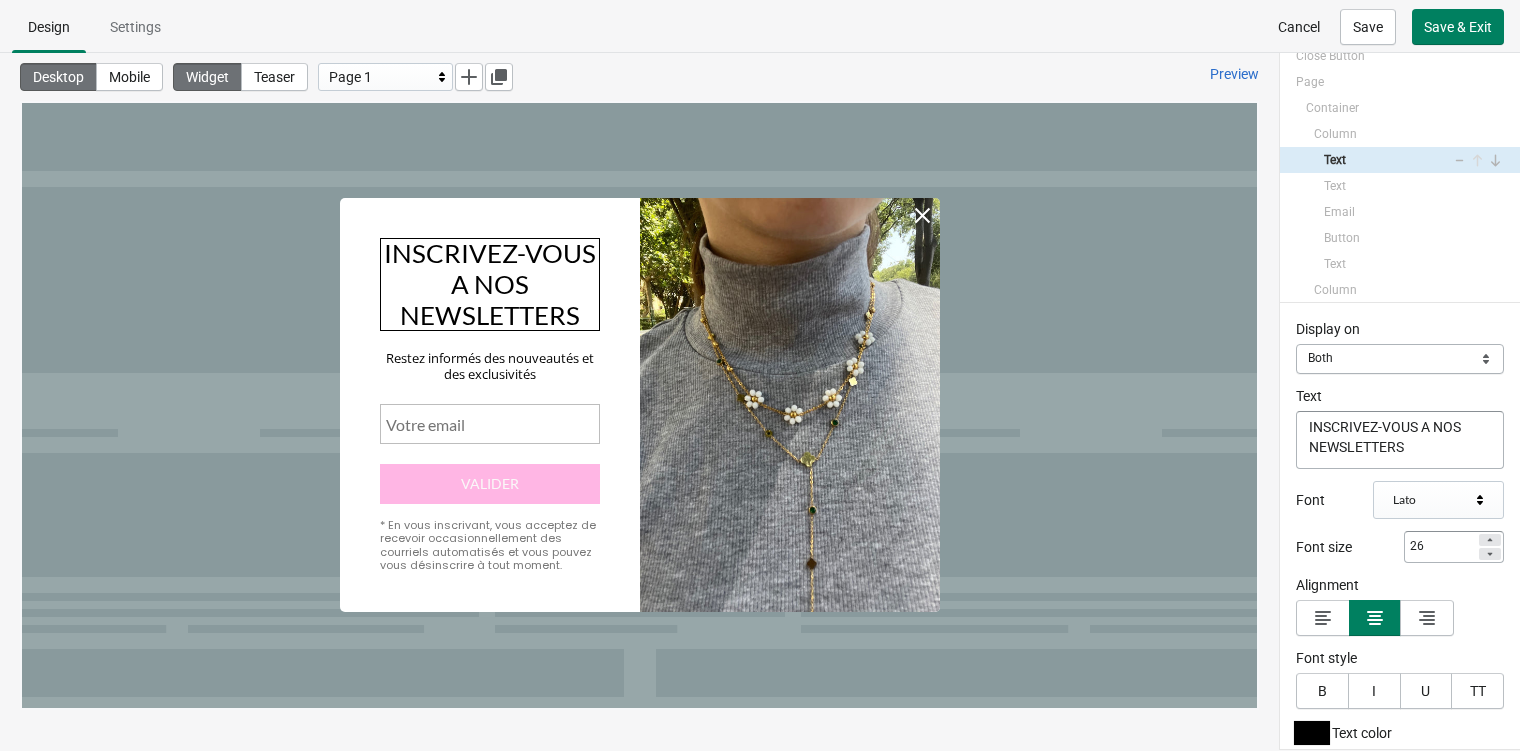 click on "Lato" at bounding box center (1431, 500) 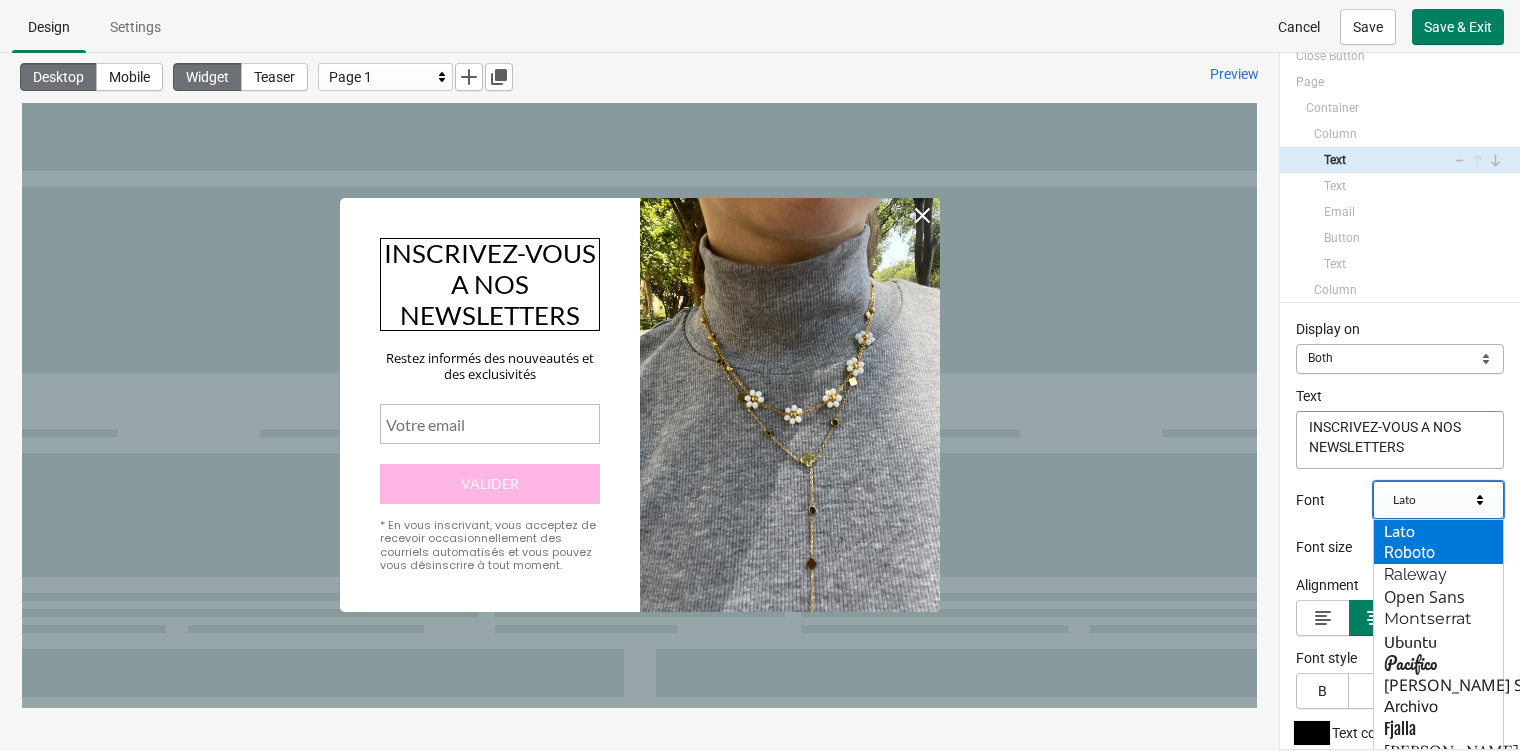 click on "Roboto" at bounding box center [1438, 553] 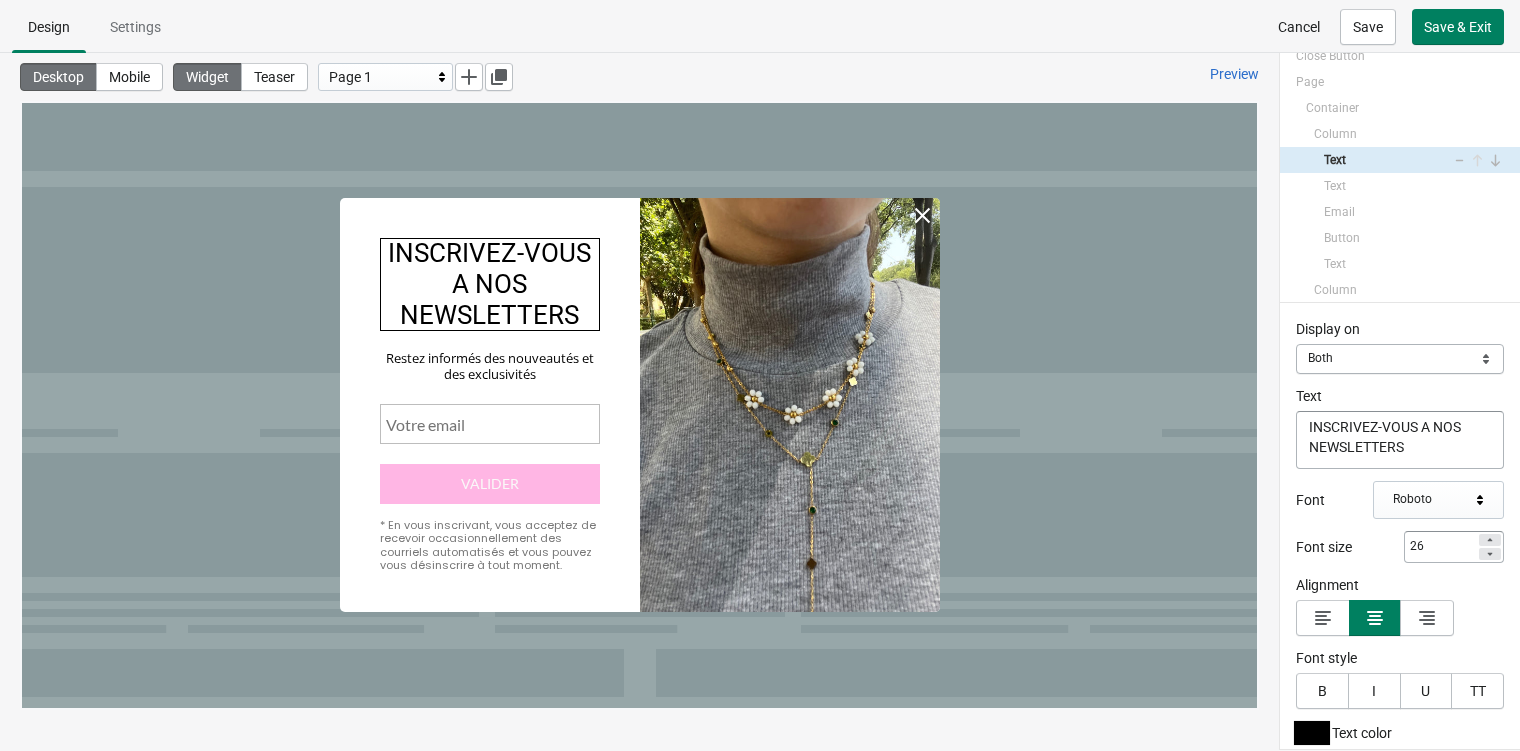 click on "Roboto" at bounding box center [1431, 500] 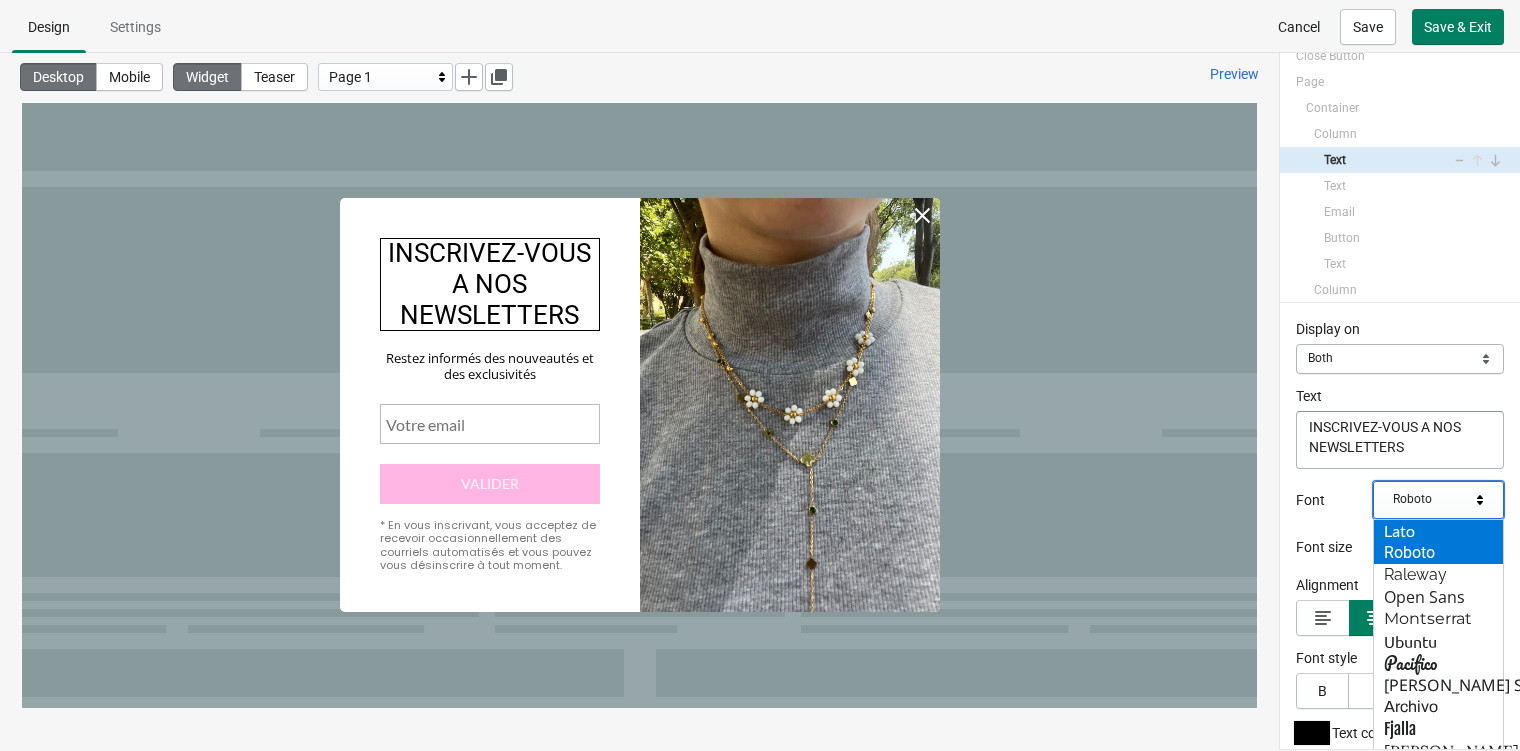 click on "Lato" at bounding box center (1438, 531) 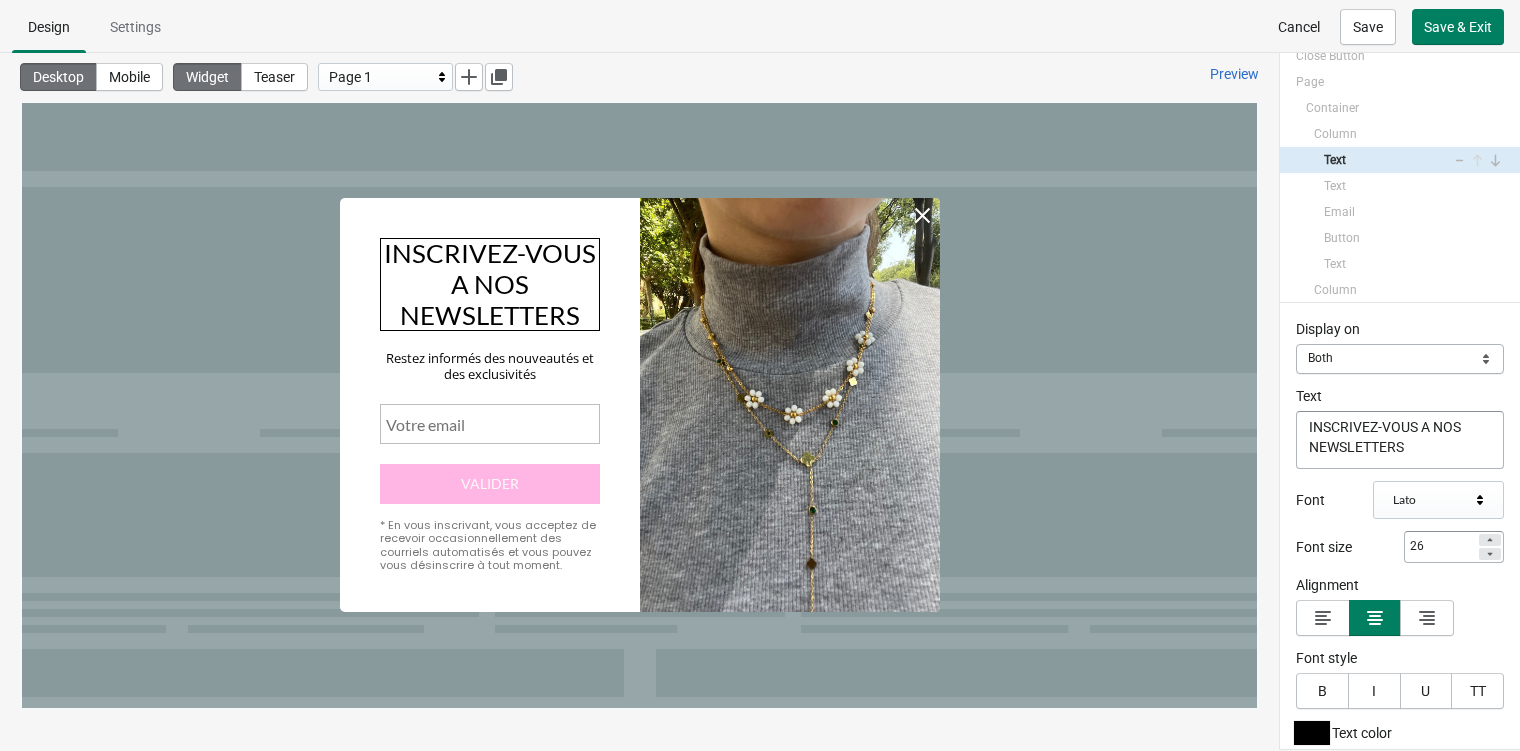 click on "Lato" at bounding box center (1438, 500) 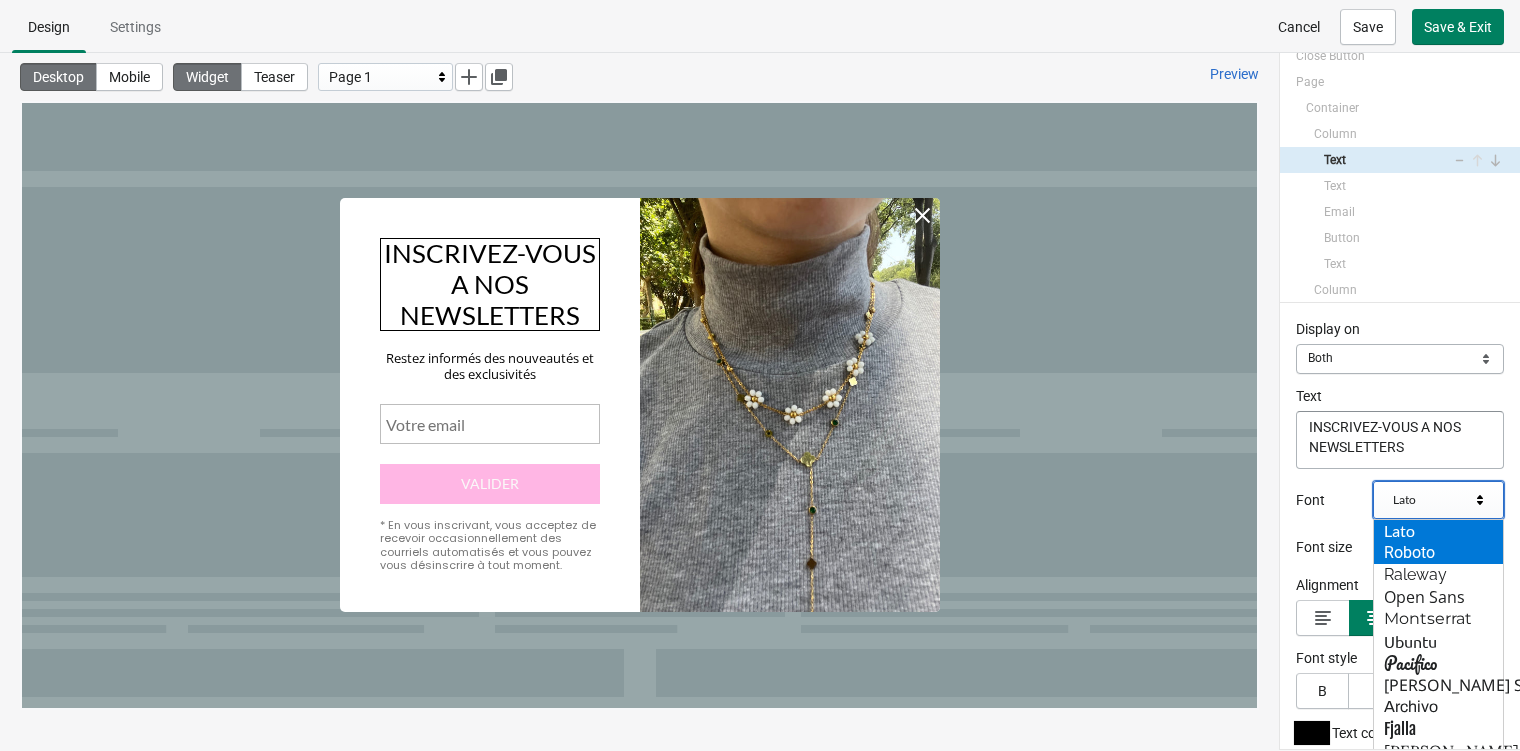 click on "Roboto" at bounding box center (1438, 553) 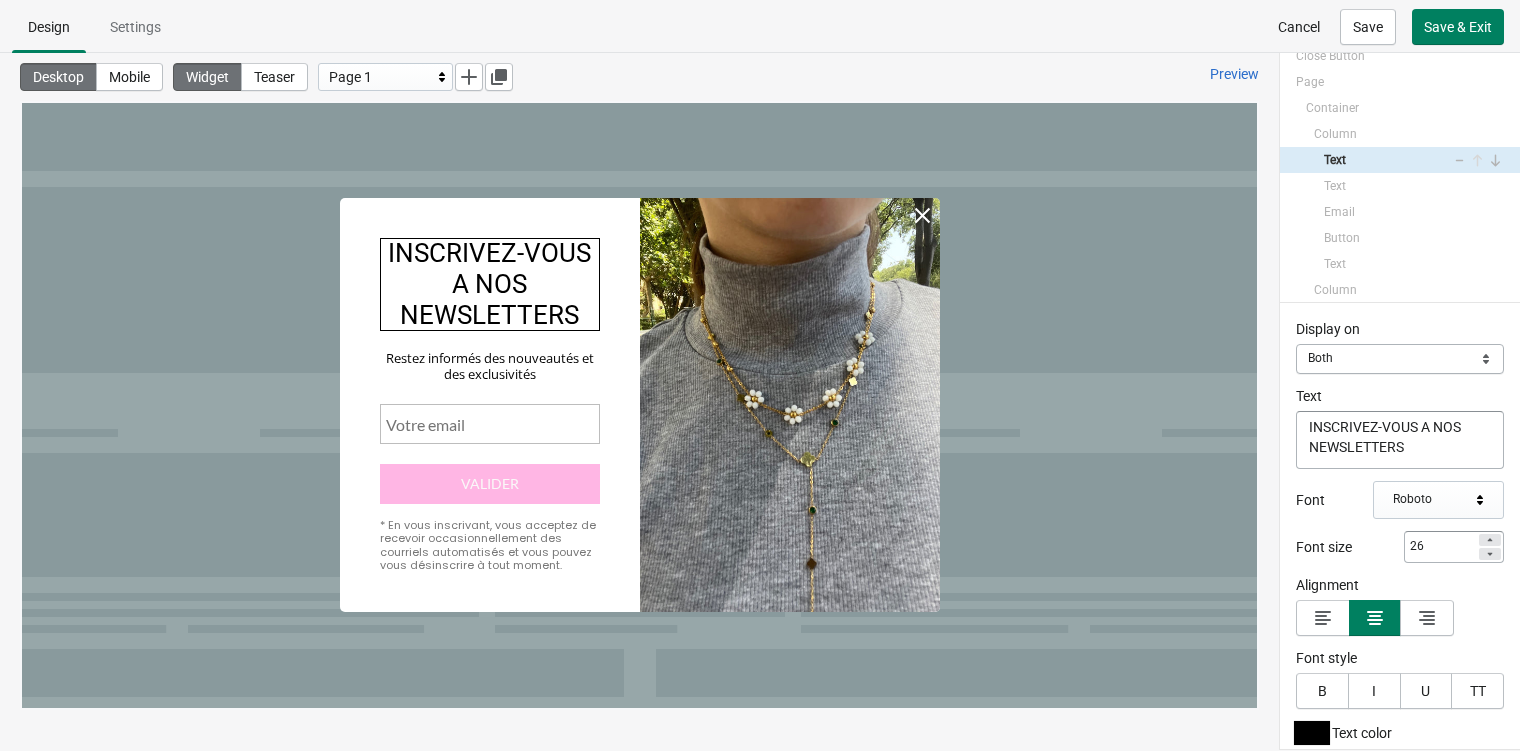 click on "Roboto" at bounding box center (1431, 500) 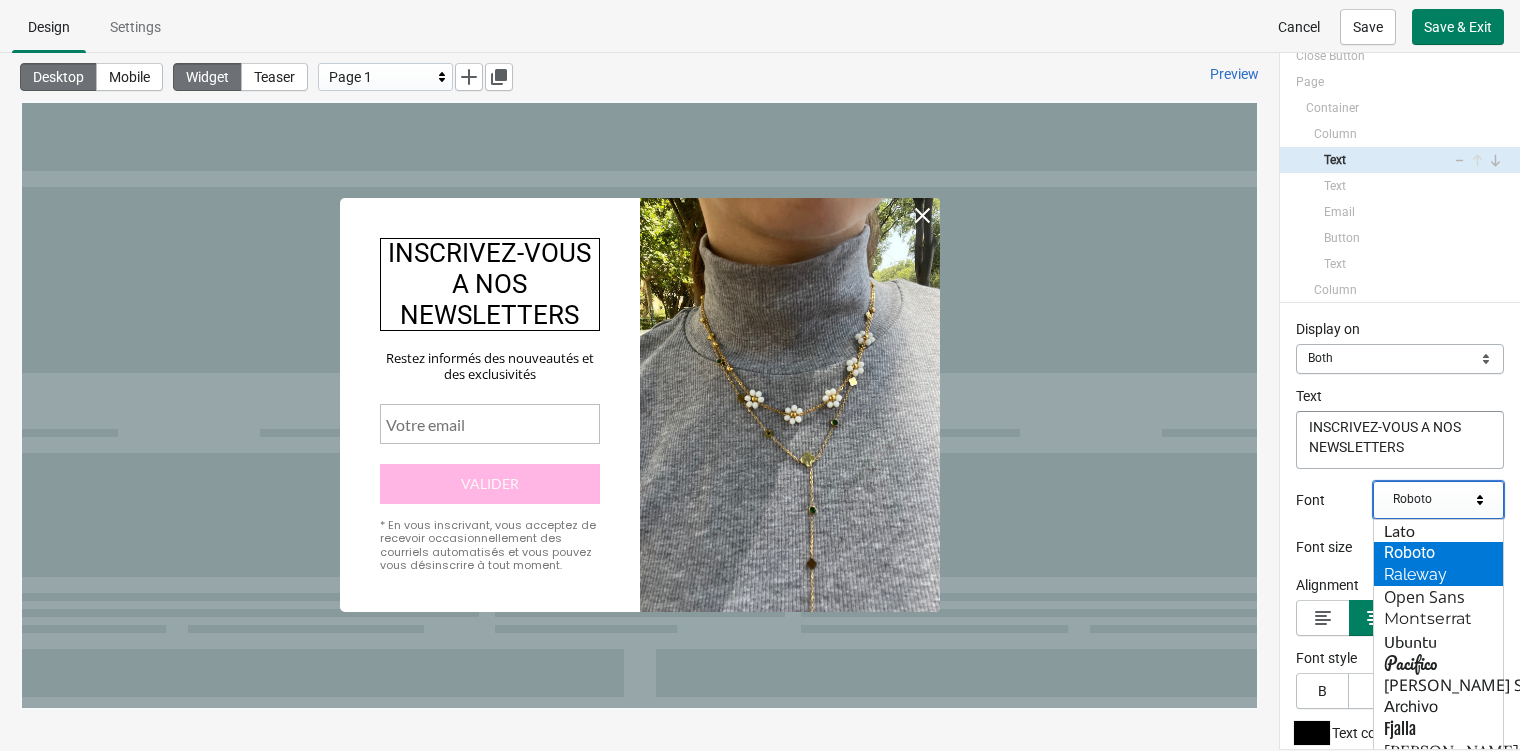 click on "Raleway" at bounding box center (1438, 575) 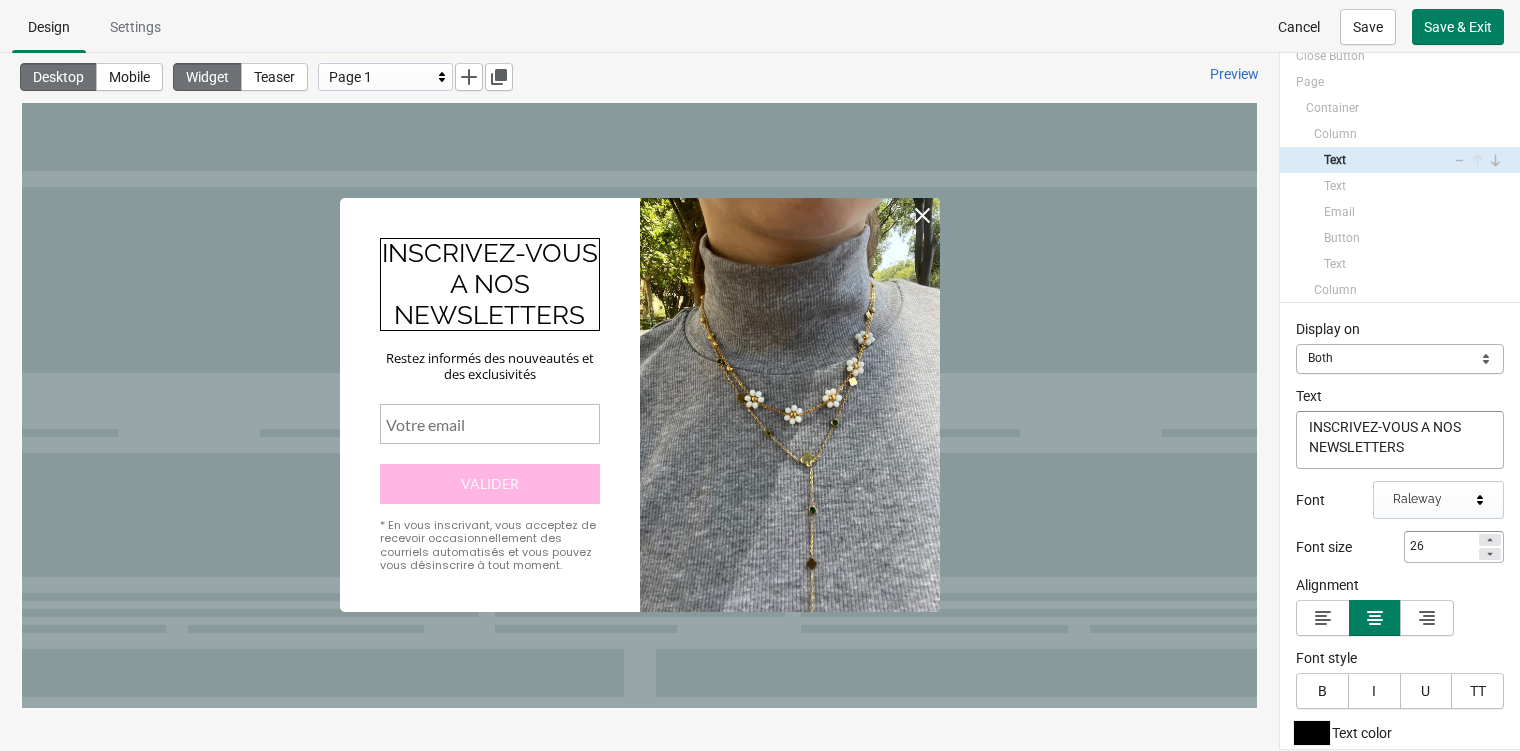 click on "Raleway" at bounding box center [1431, 500] 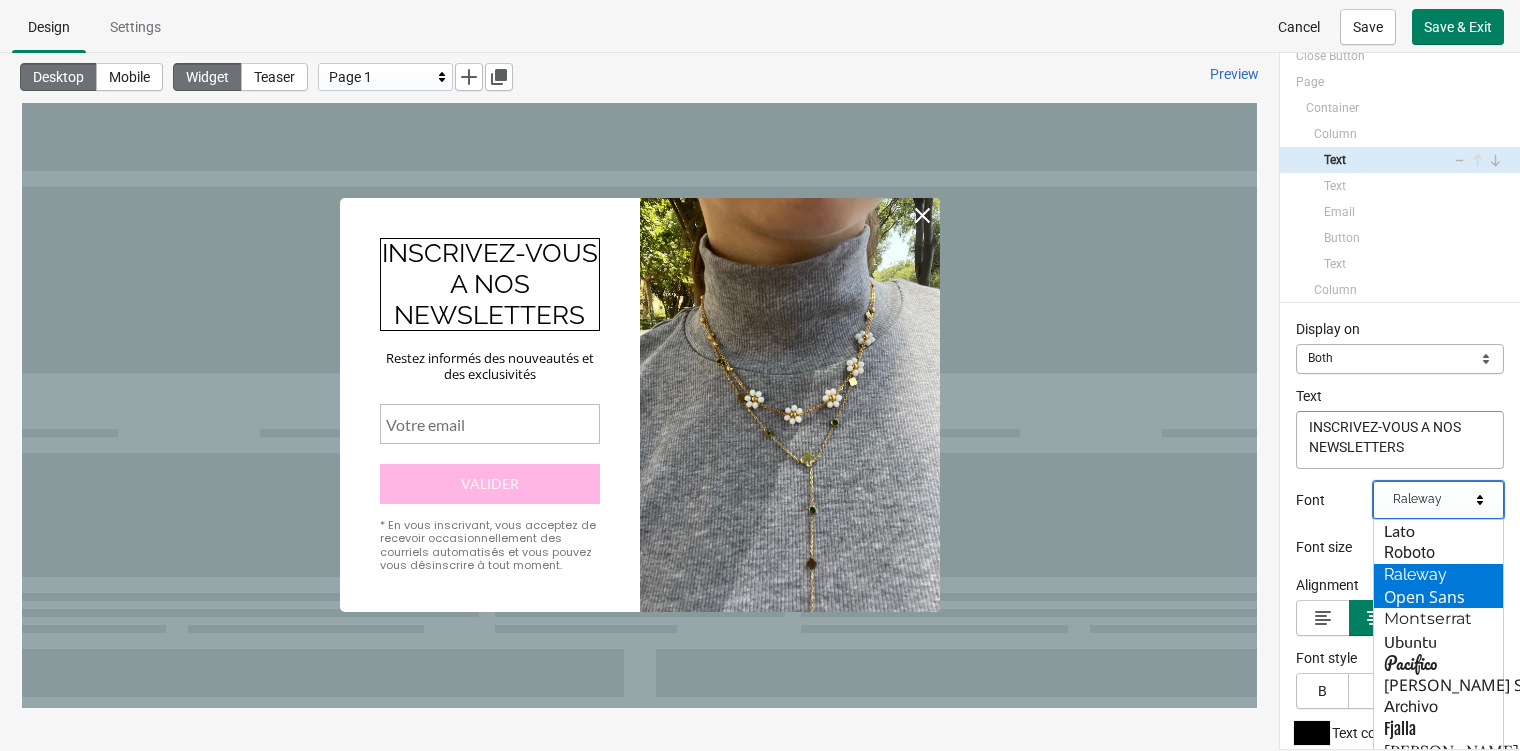 click on "Open Sans" at bounding box center [1438, 597] 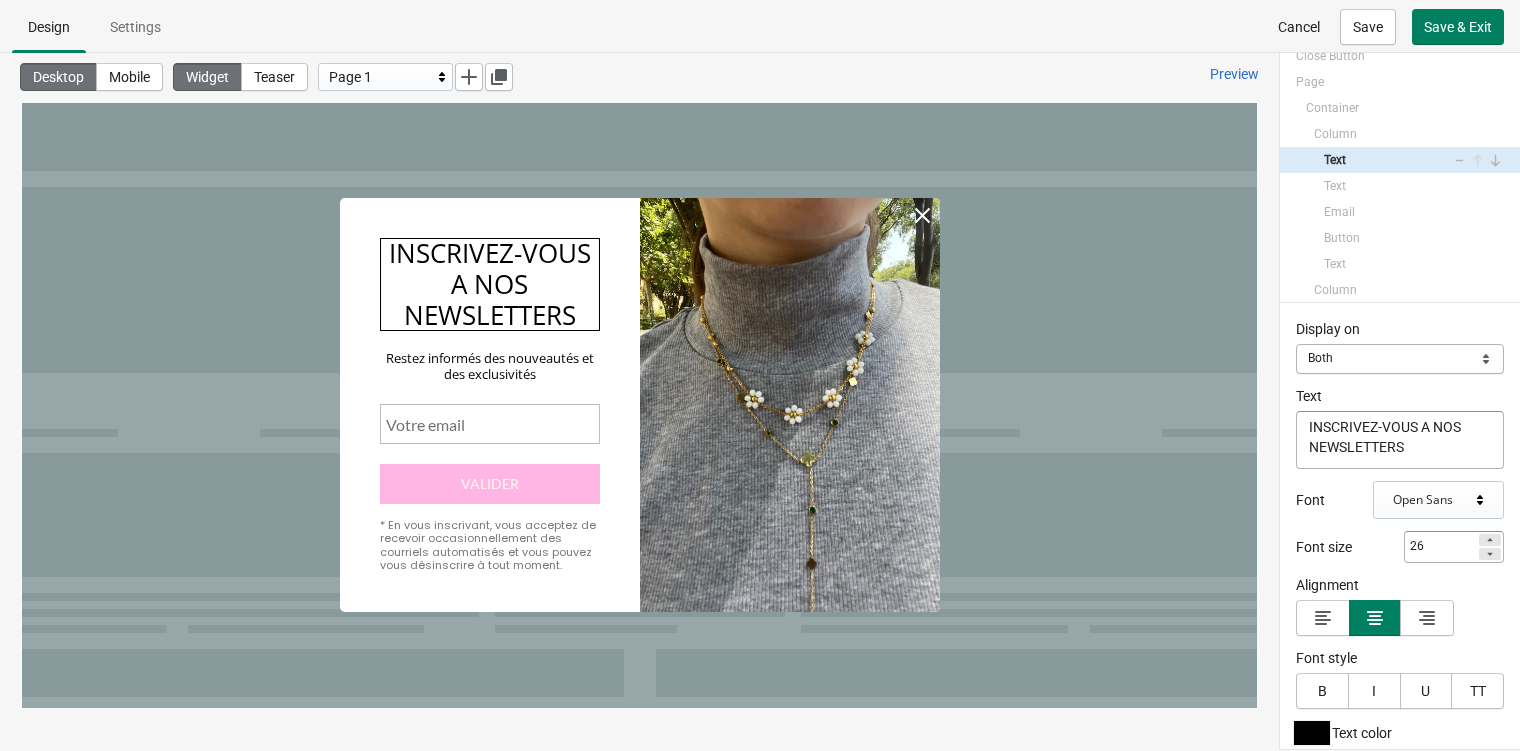 click on "Open Sans" at bounding box center (1438, 500) 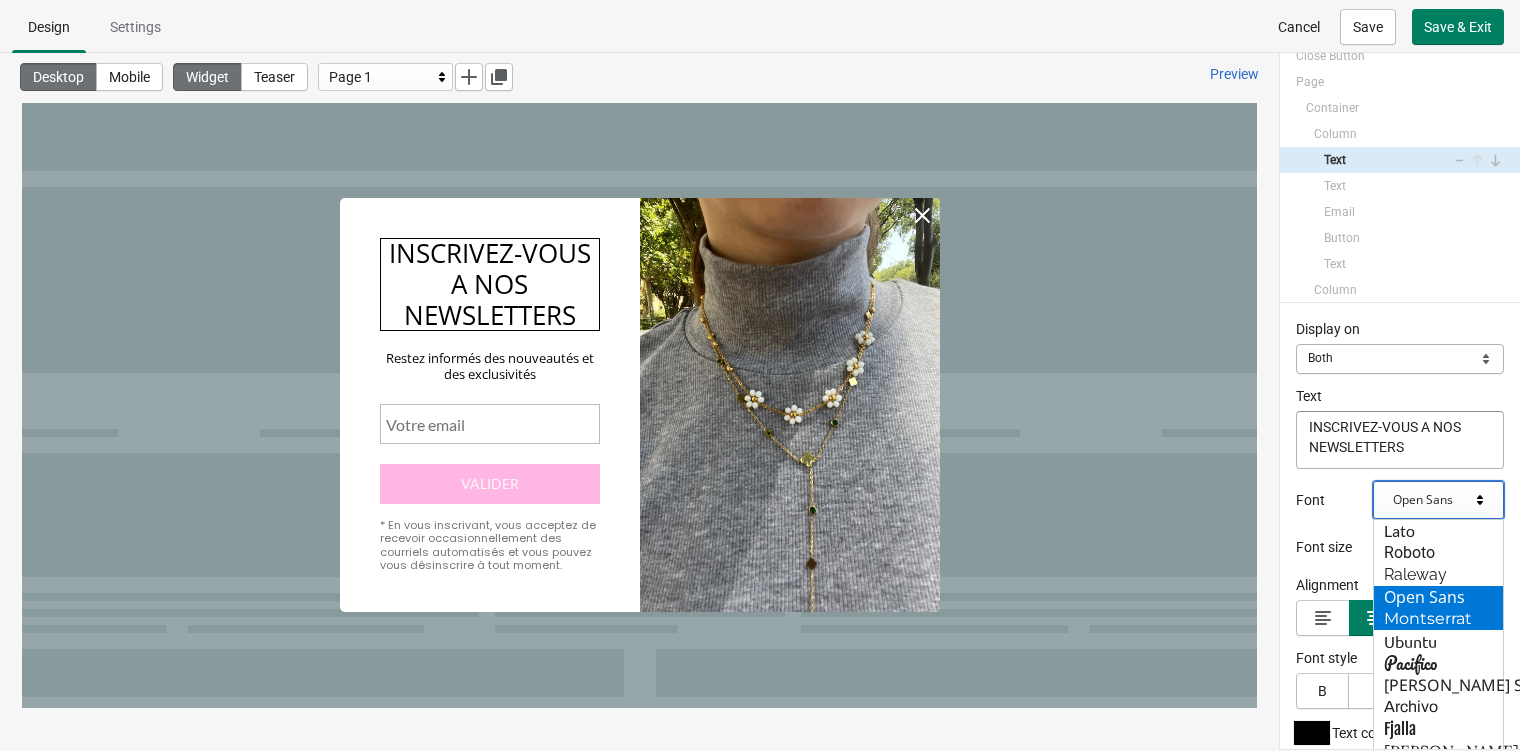 click on "Montserrat" at bounding box center [1438, 619] 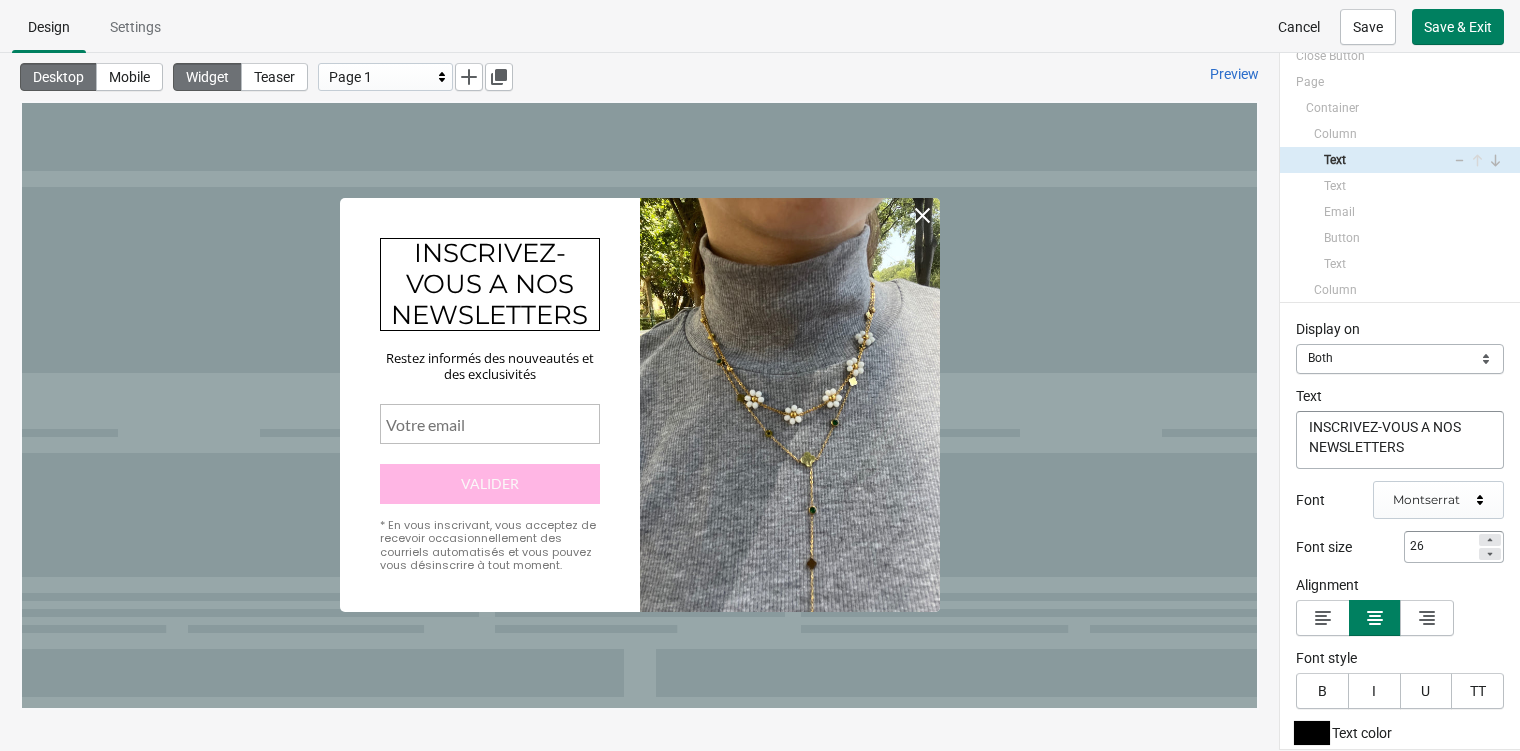 click on "Montserrat" at bounding box center [1438, 500] 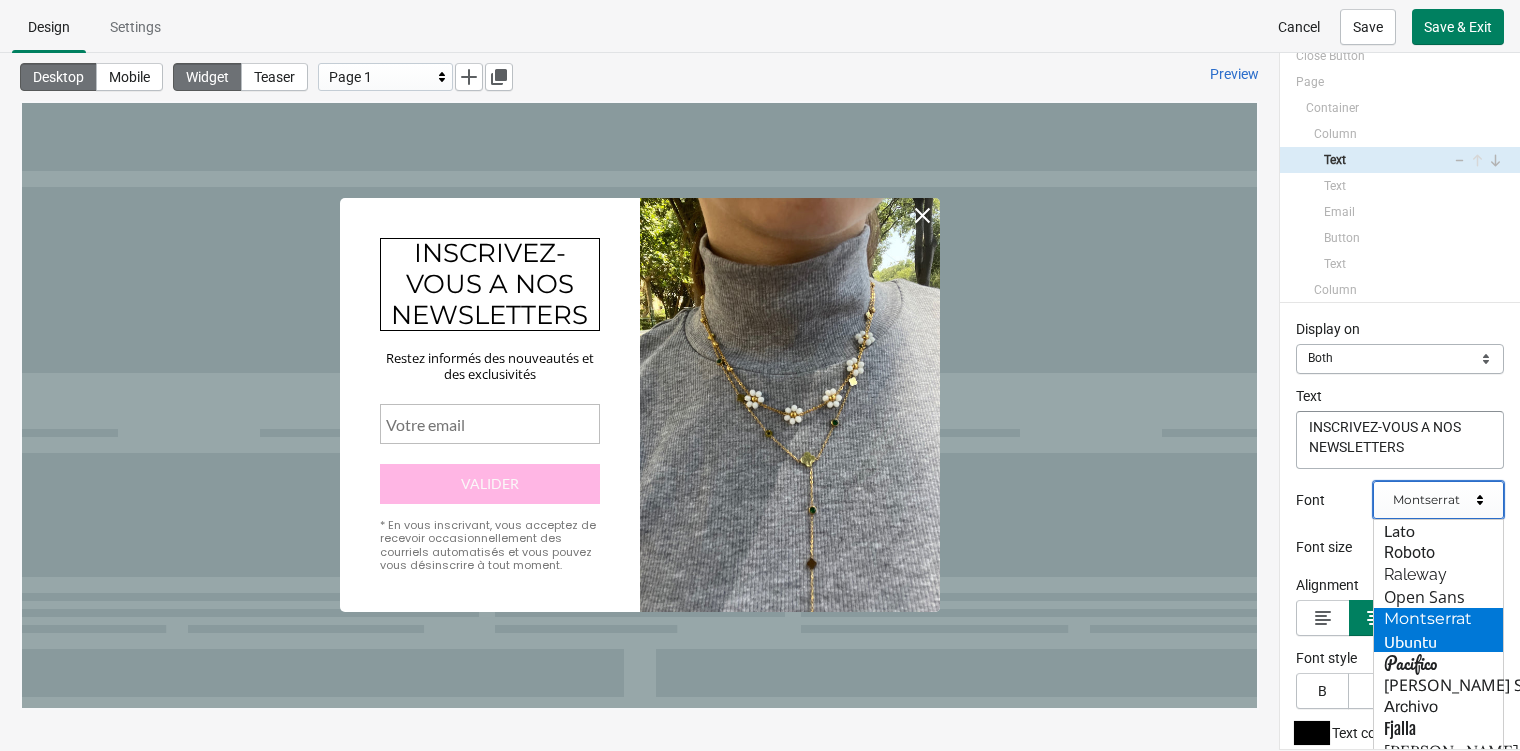 click on "Ubuntu" at bounding box center (1438, 641) 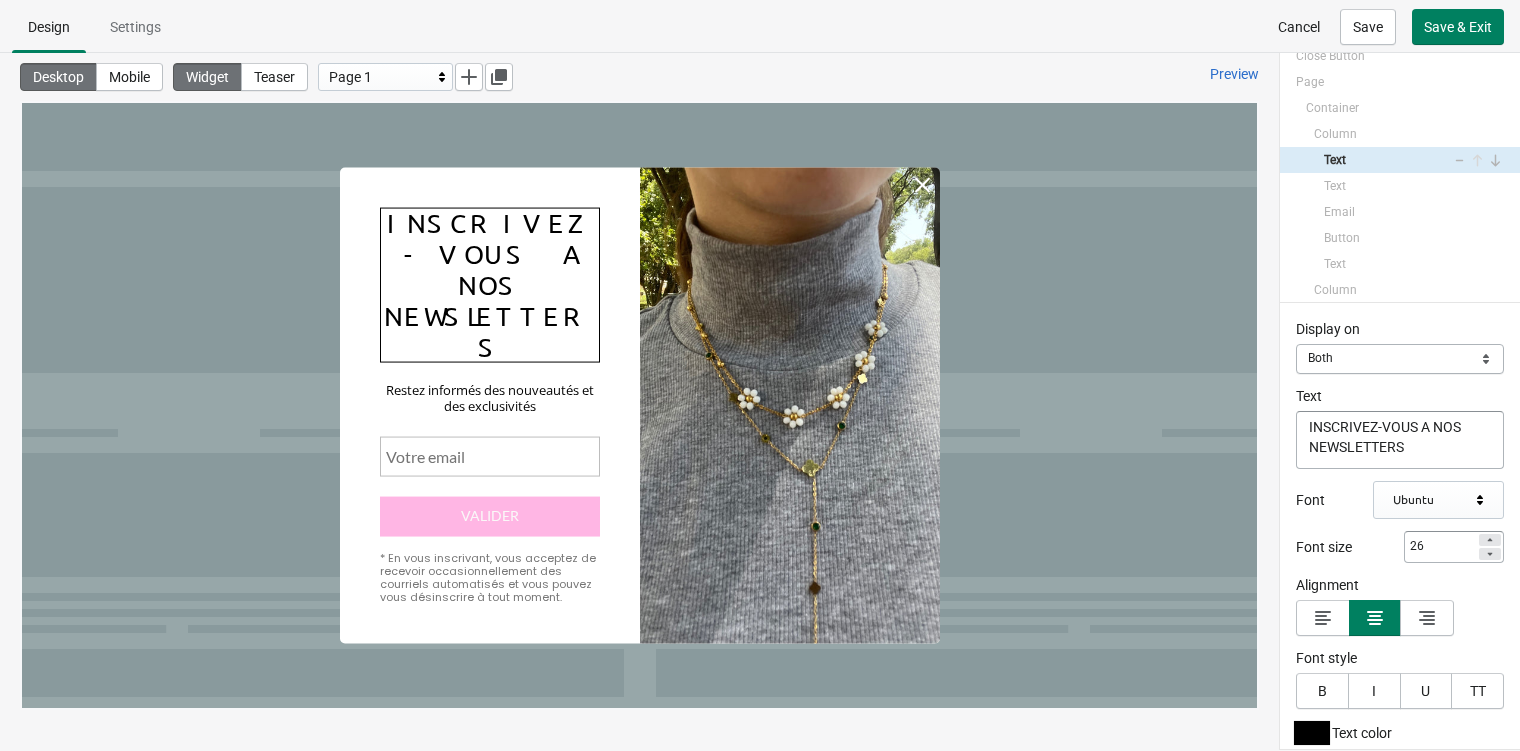 click on "Ubuntu" at bounding box center [1438, 500] 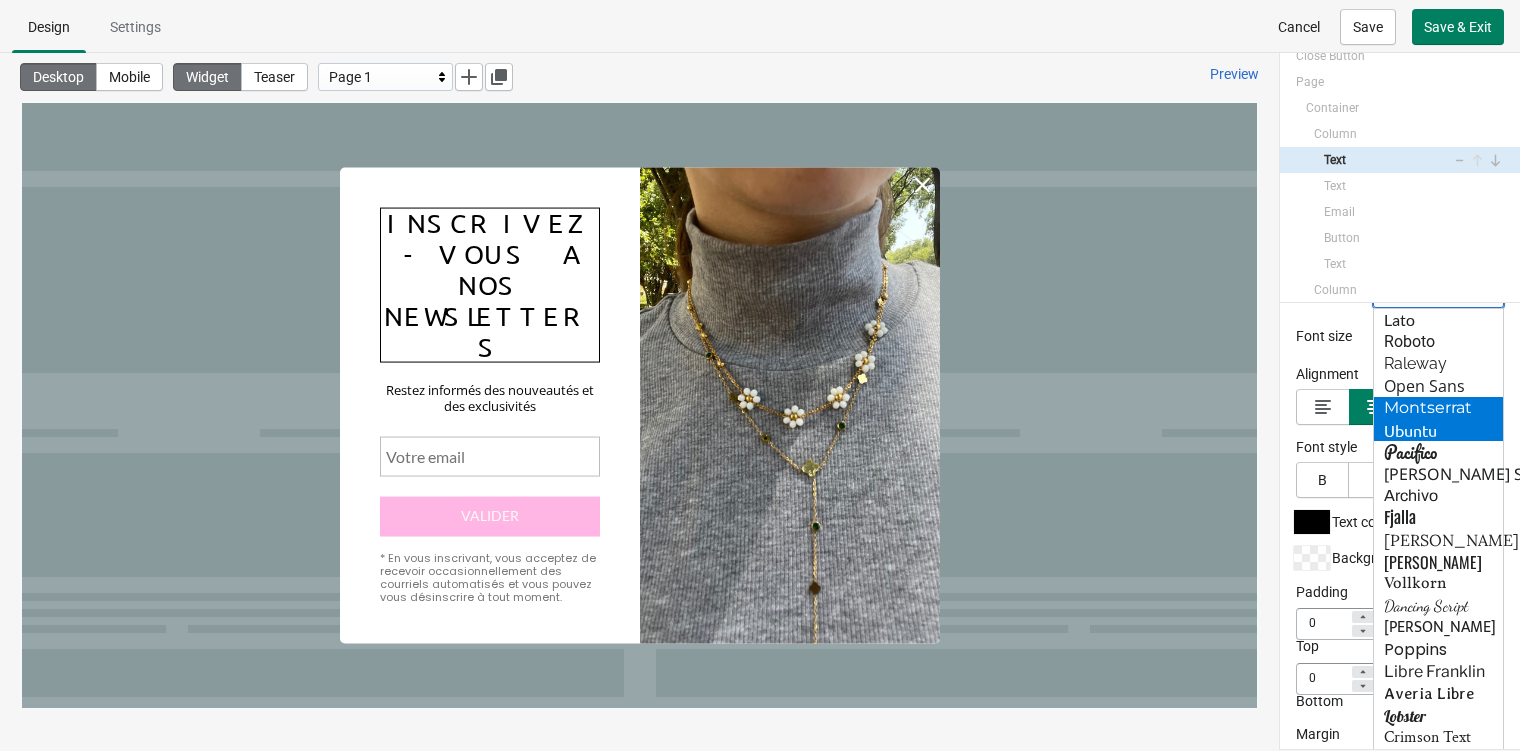 scroll, scrollTop: 205, scrollLeft: 0, axis: vertical 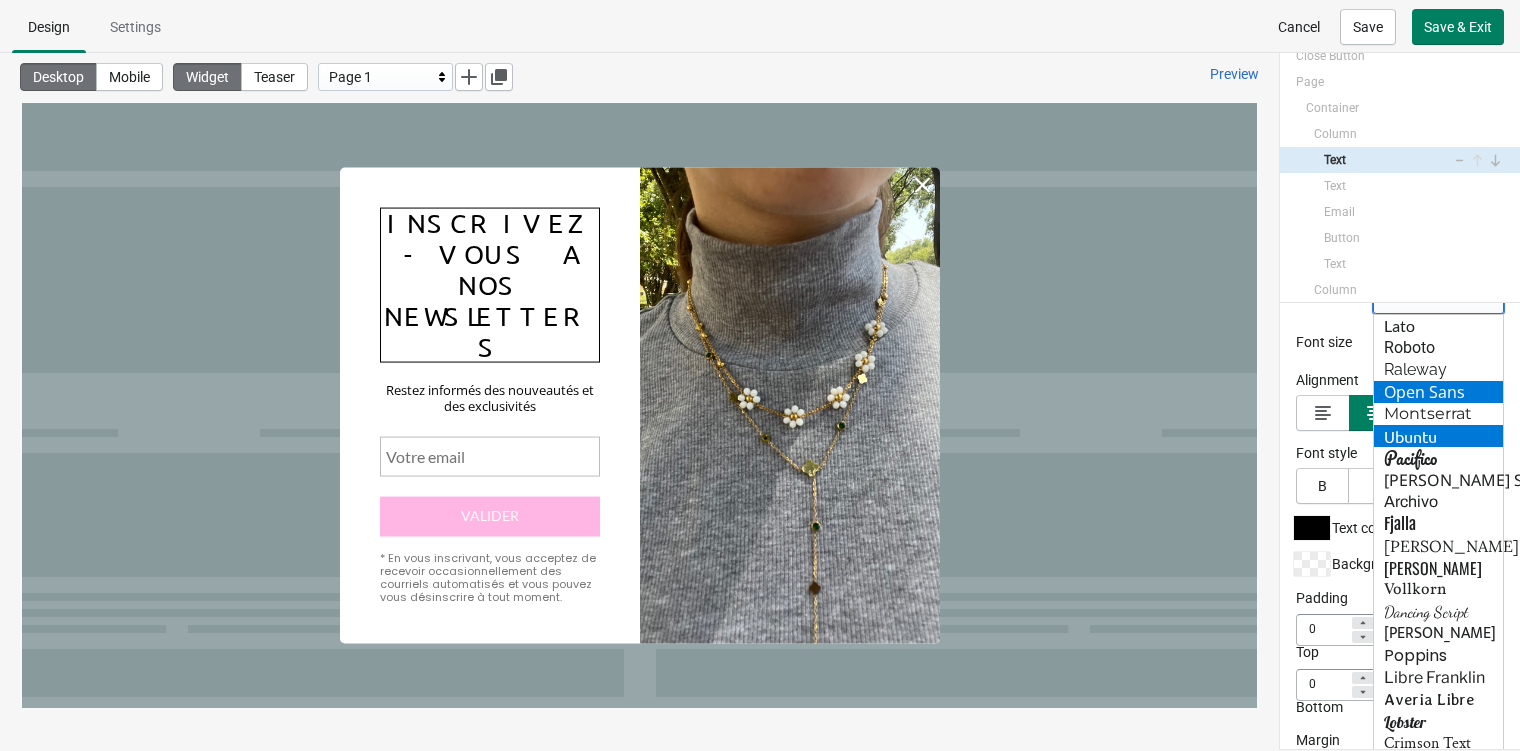 click on "Open Sans" at bounding box center (1438, 392) 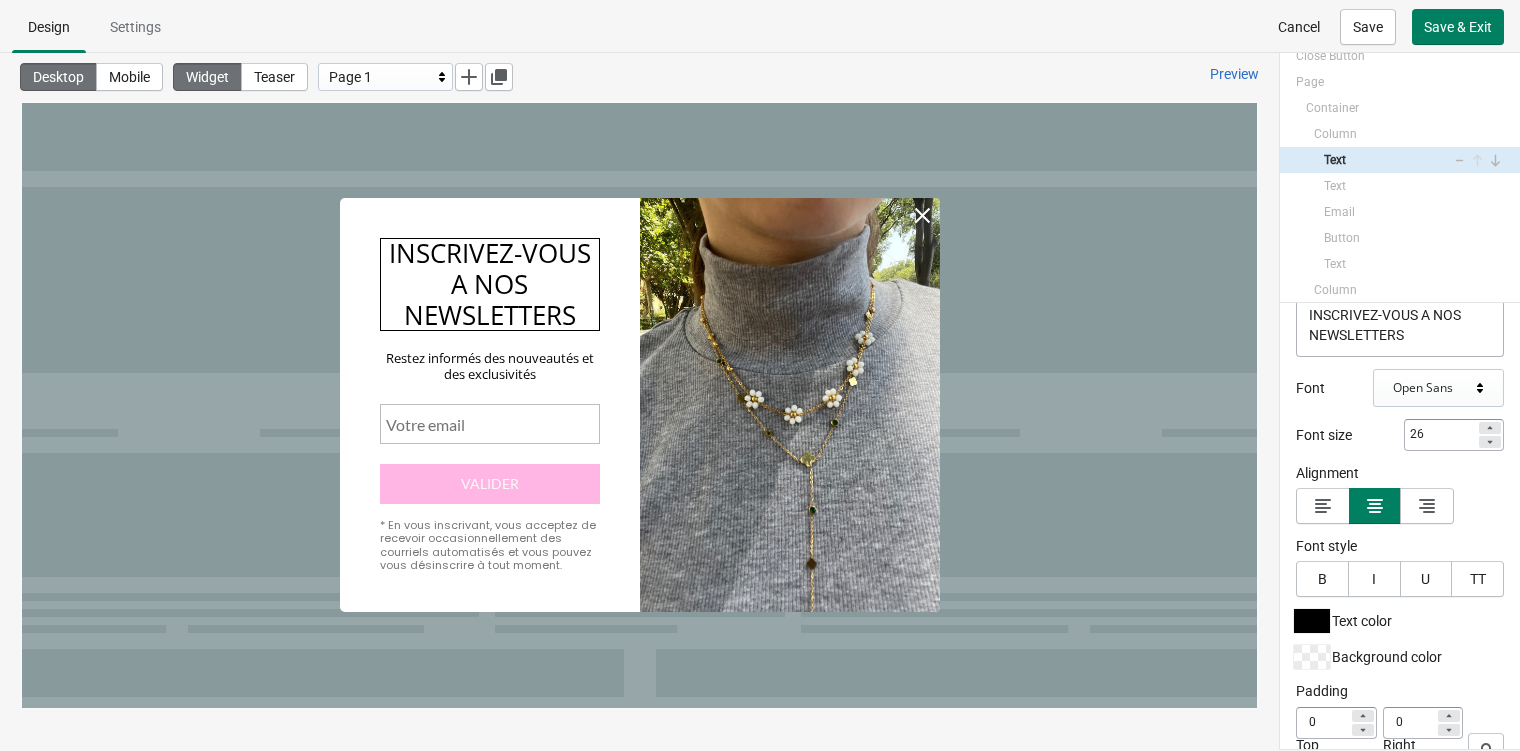scroll, scrollTop: 109, scrollLeft: 0, axis: vertical 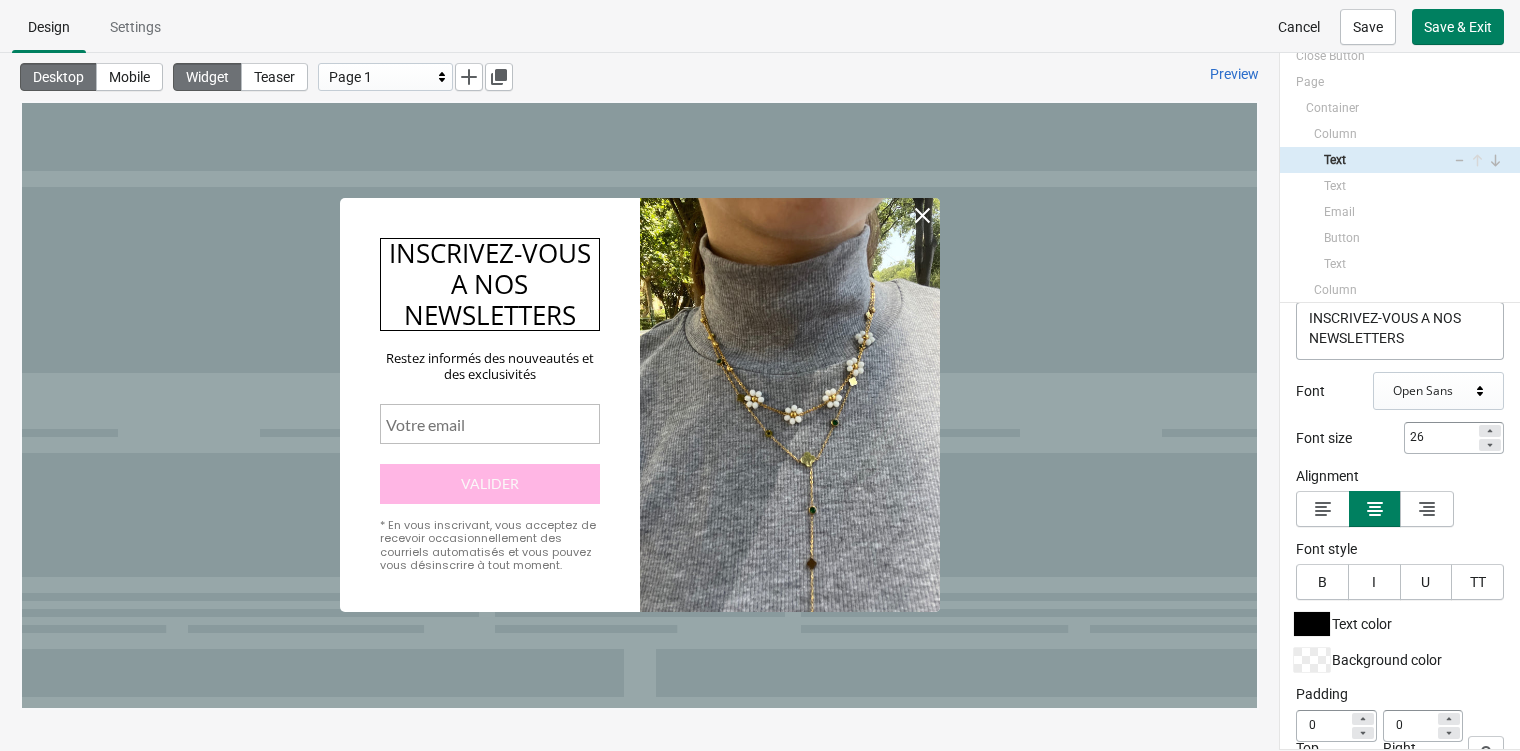 click 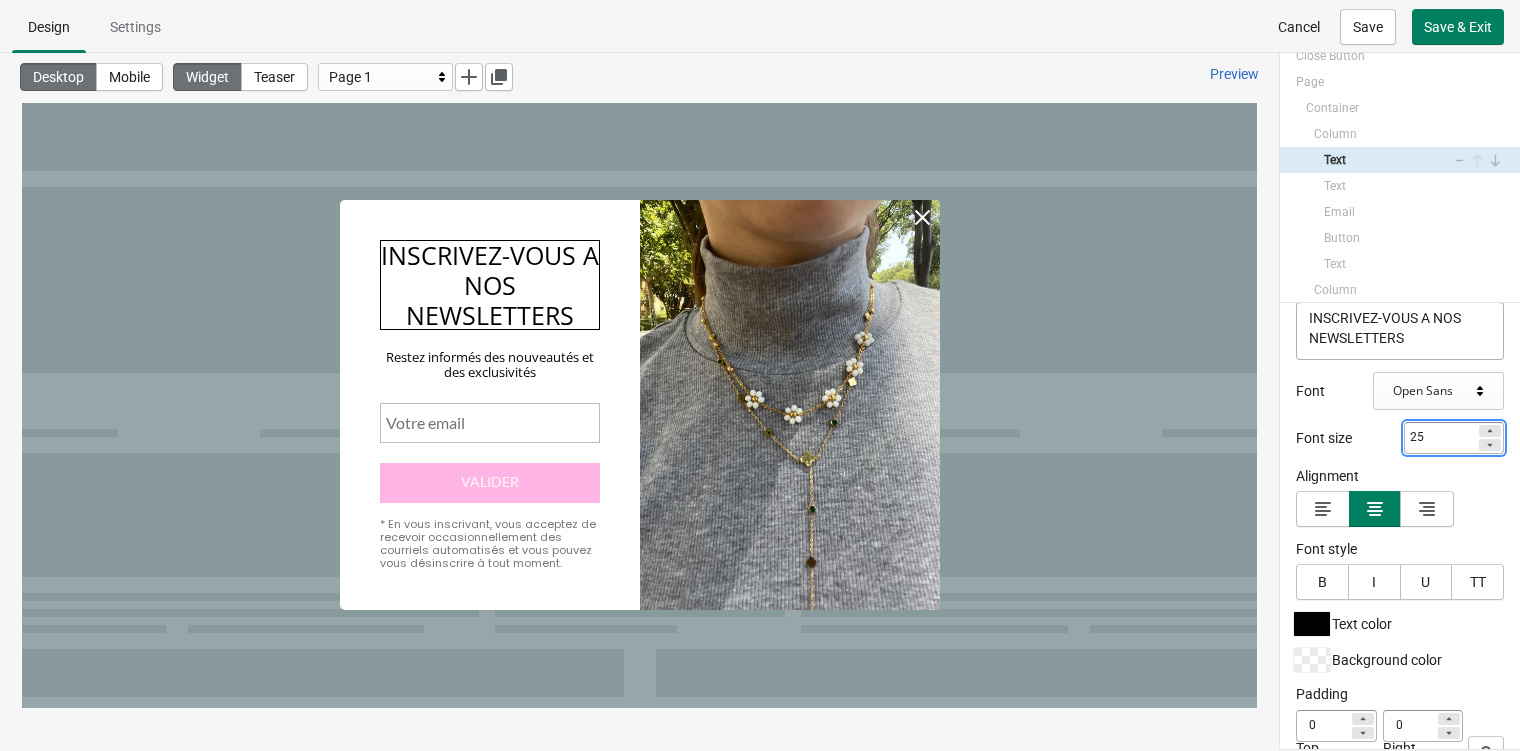 click 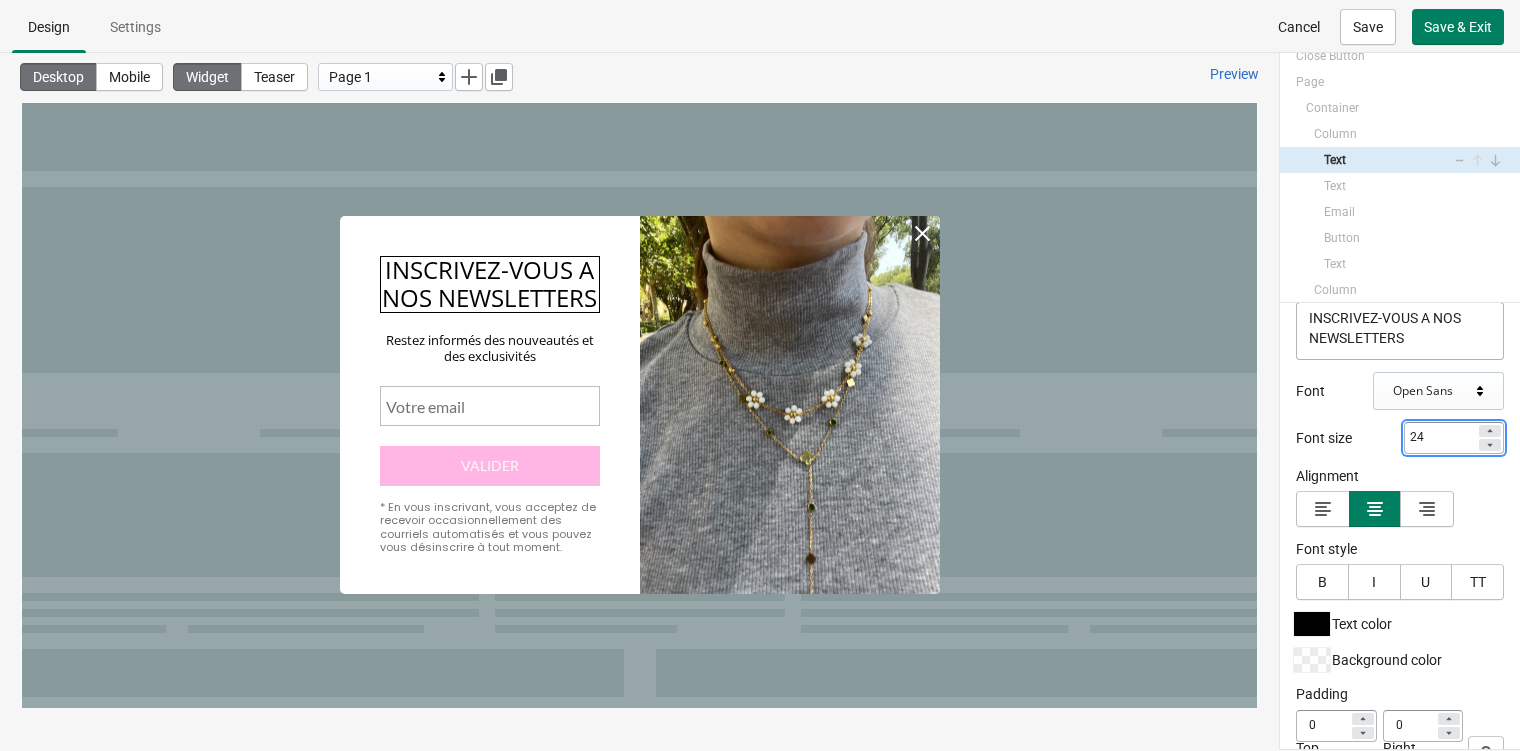 click 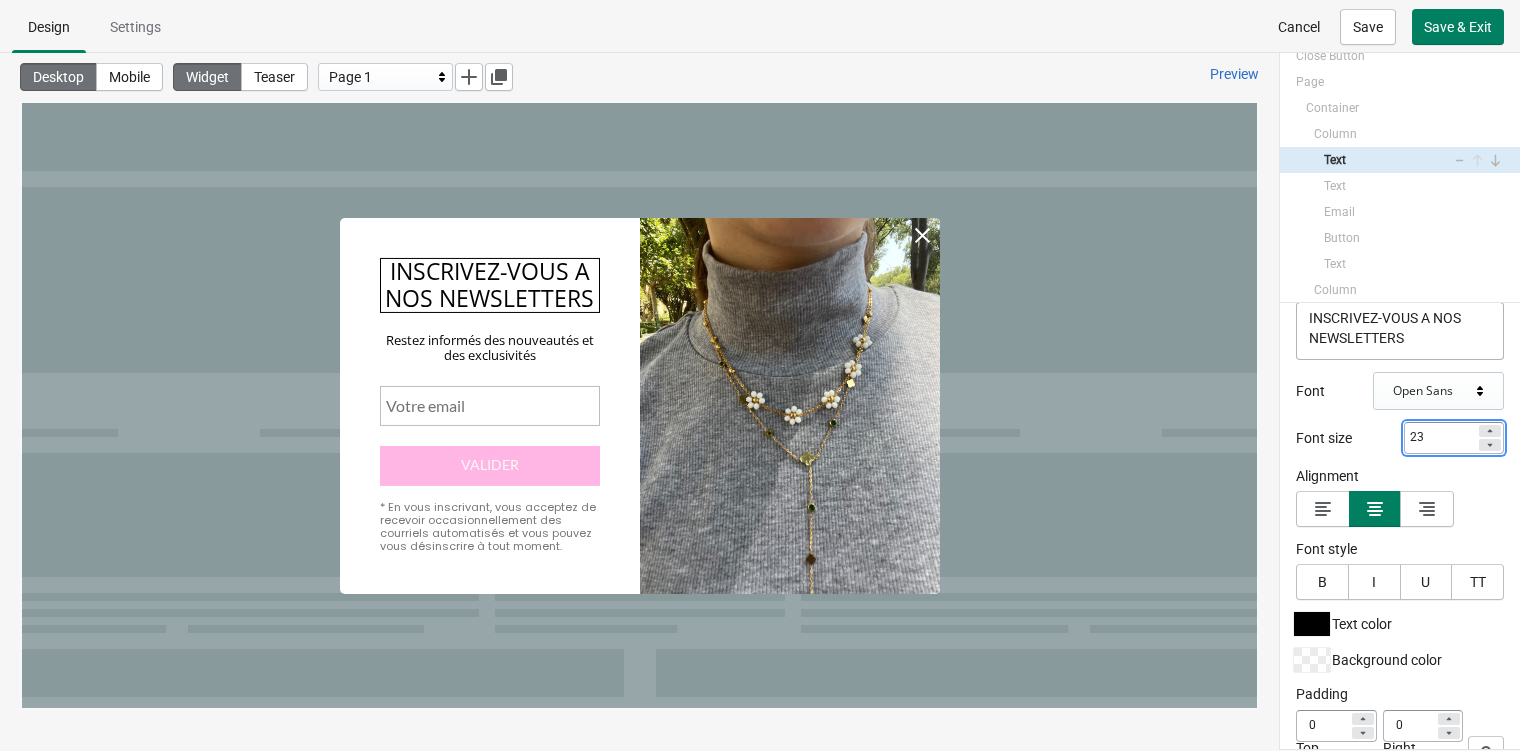 click 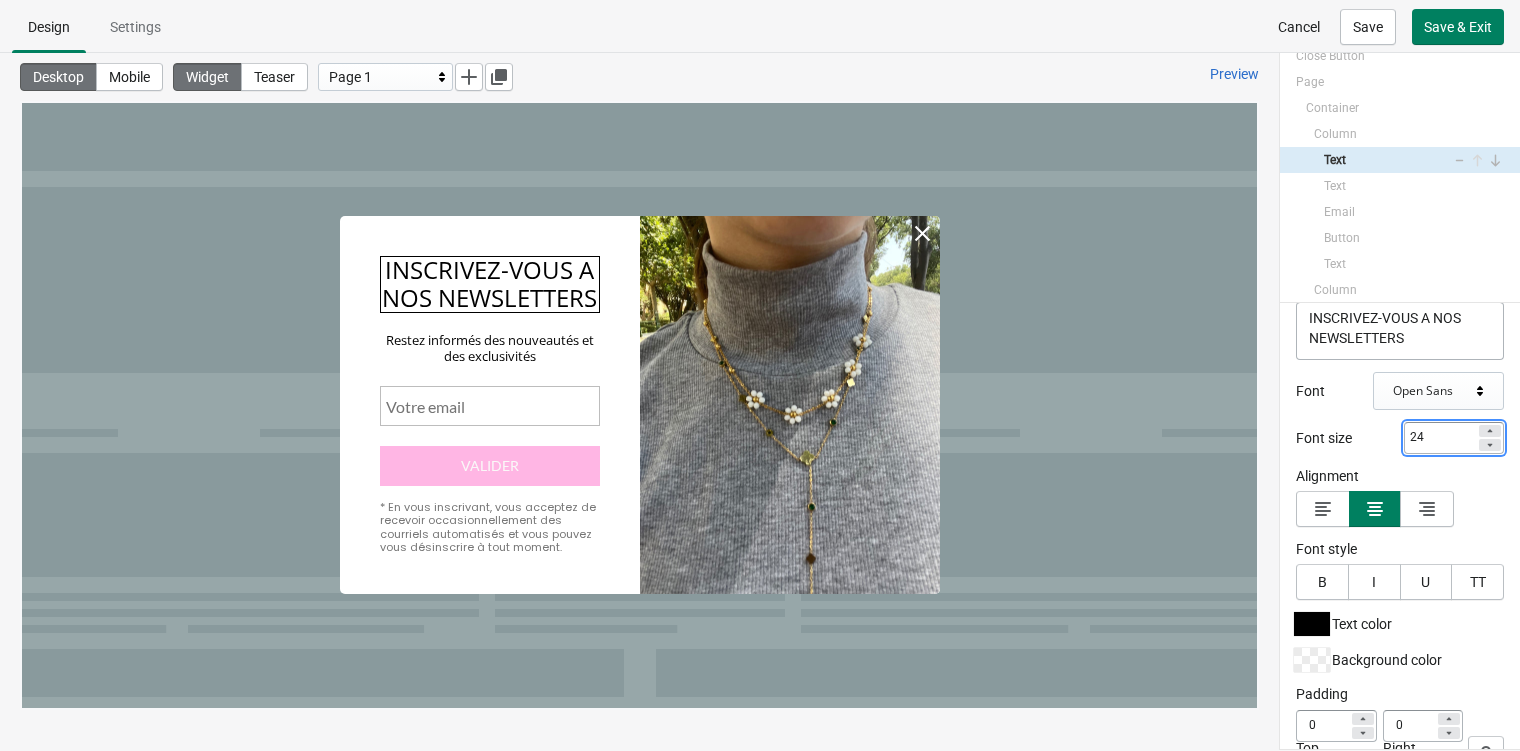 click 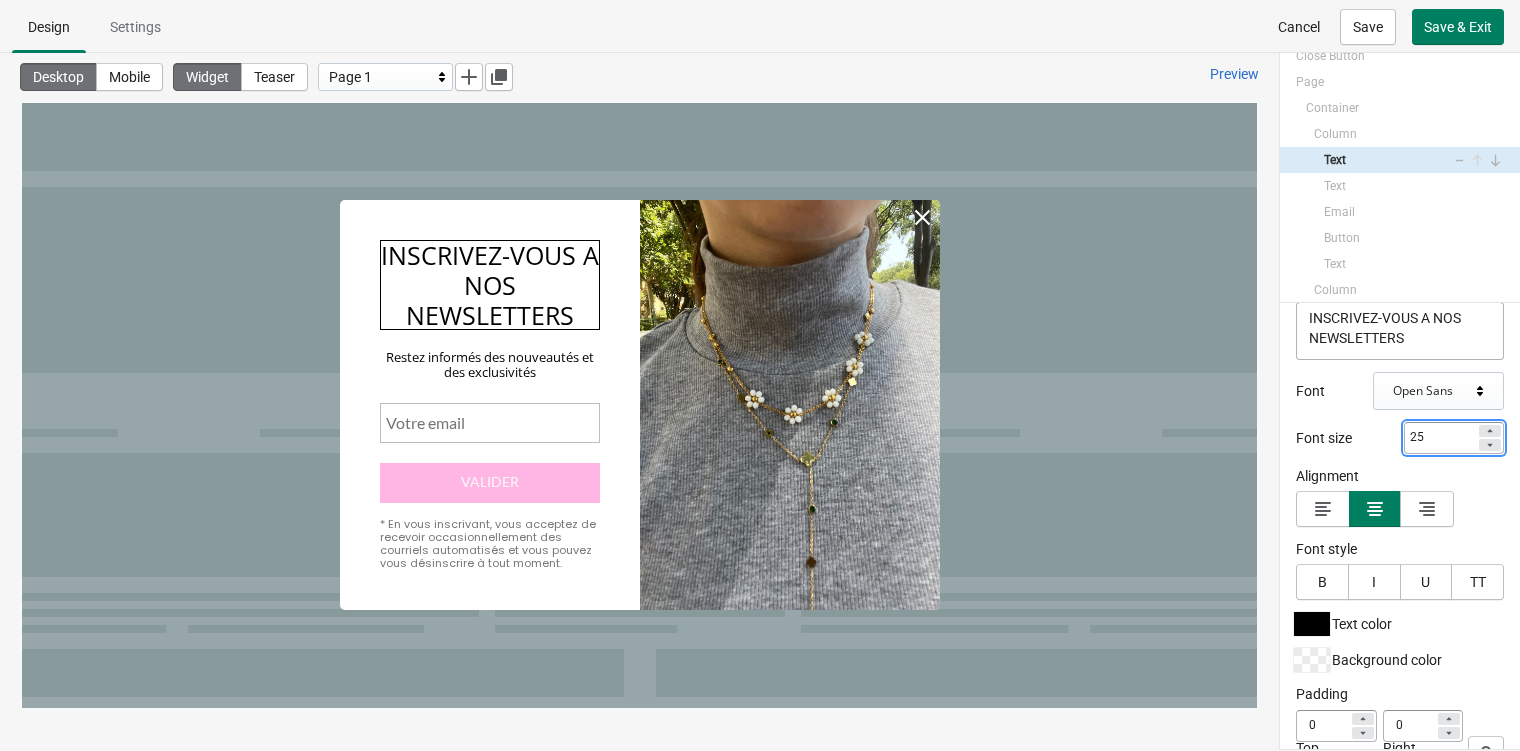 click 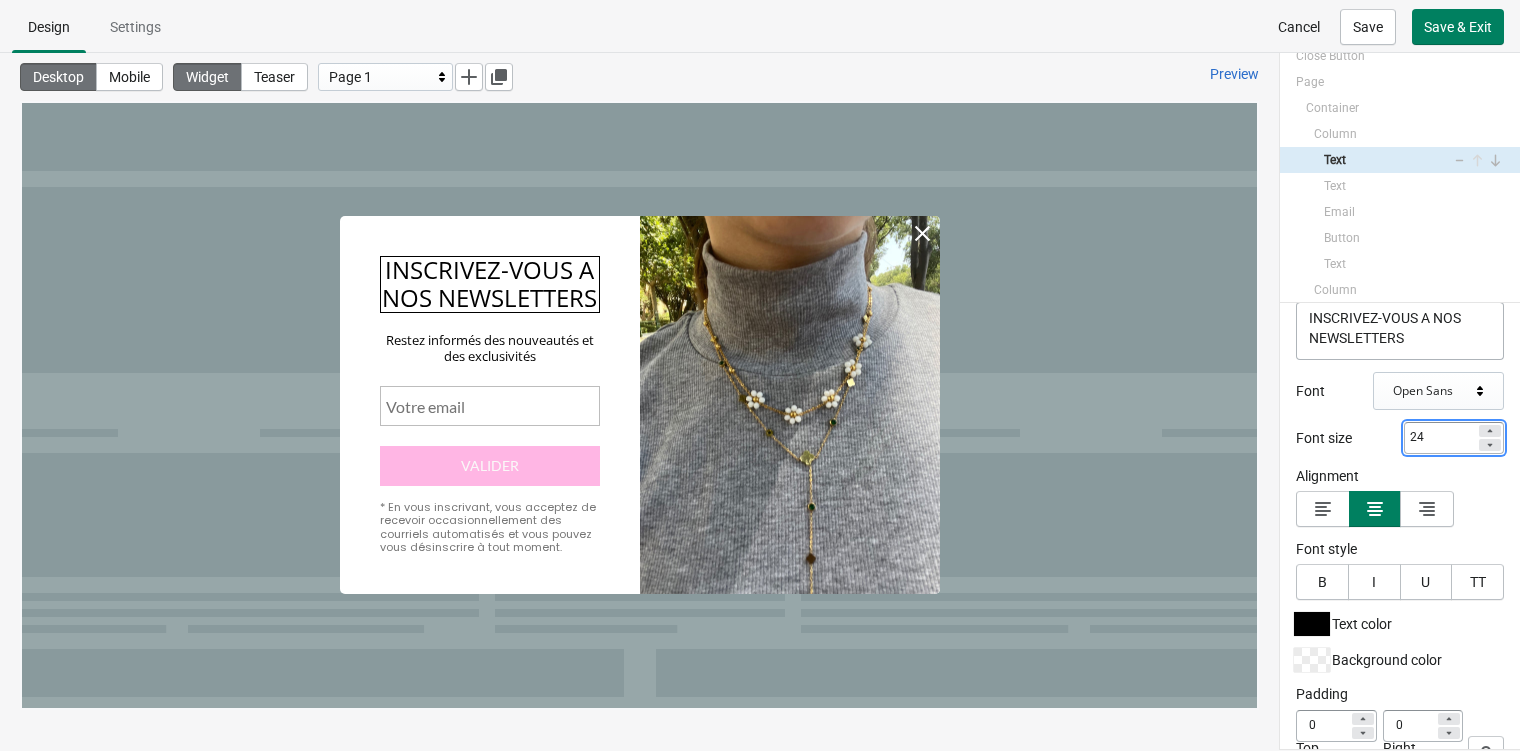 click 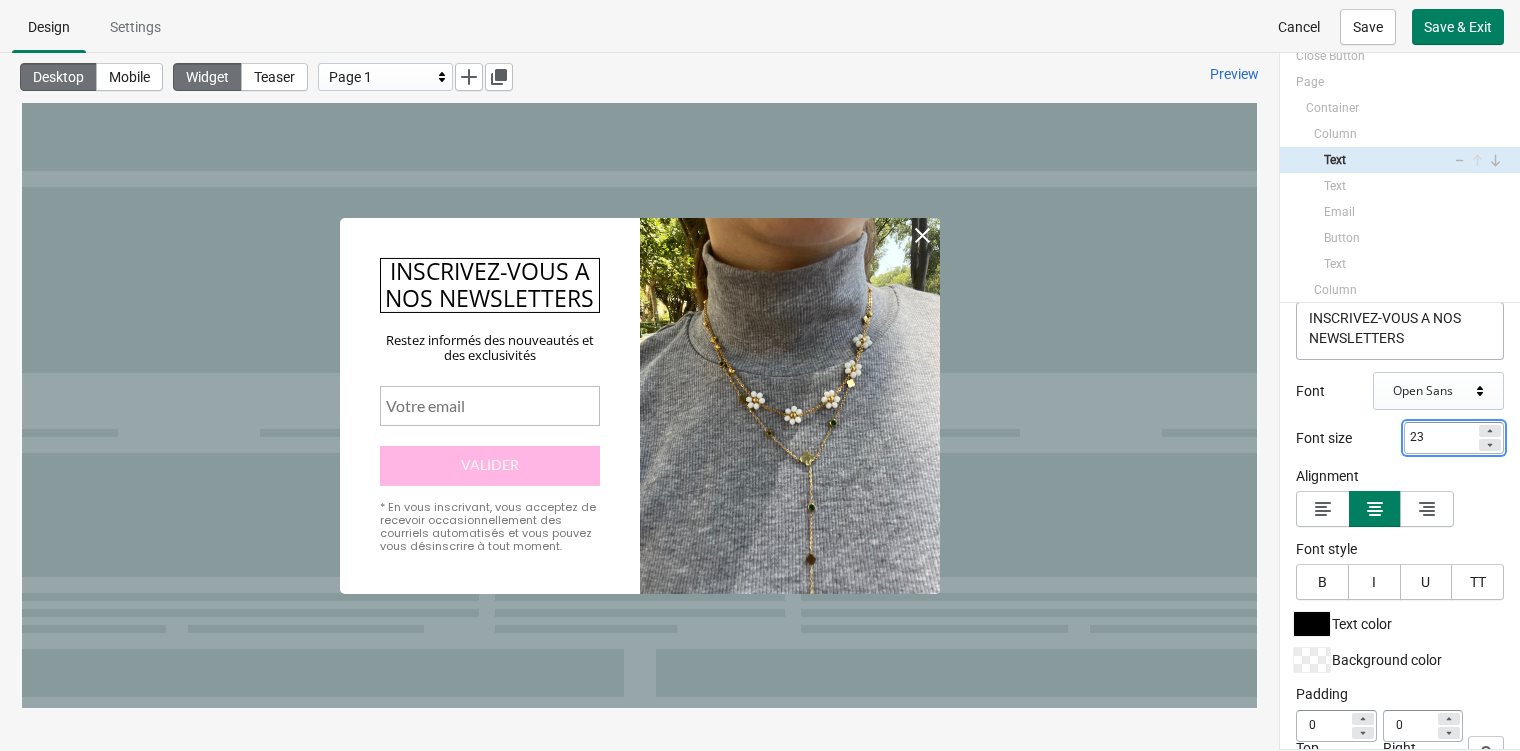 click 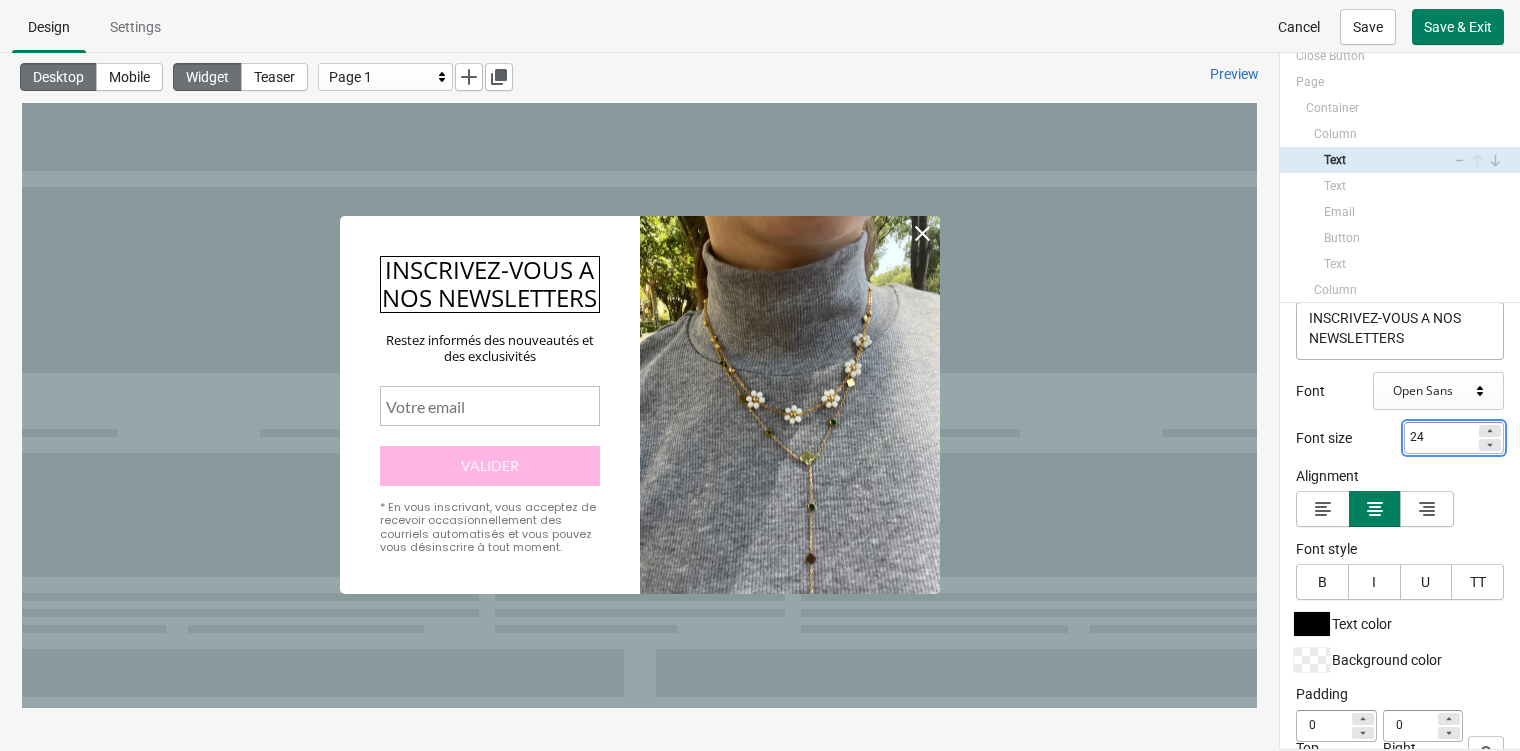 click 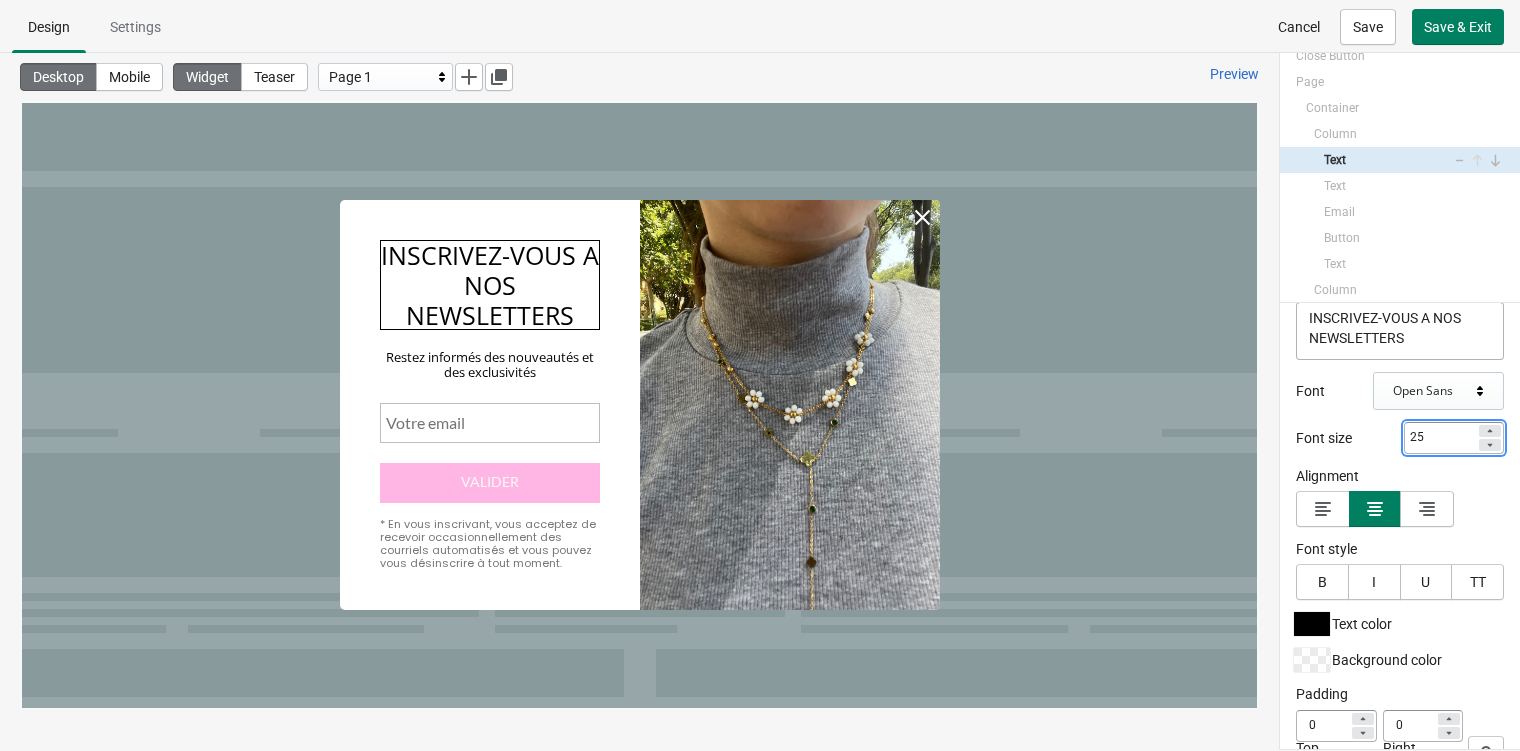 click 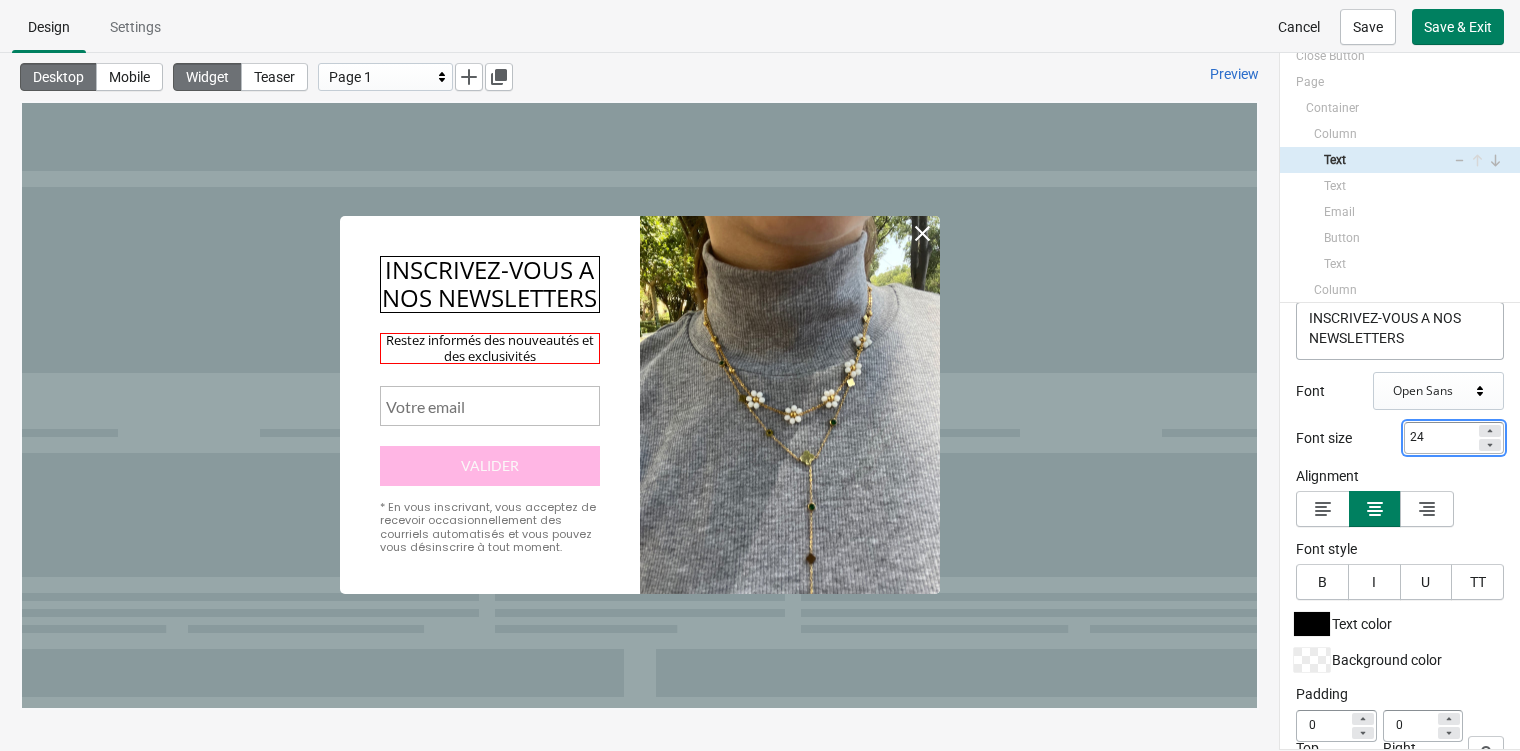 click on "Restez informés des nouveautés et des exclusivités" at bounding box center [490, 348] 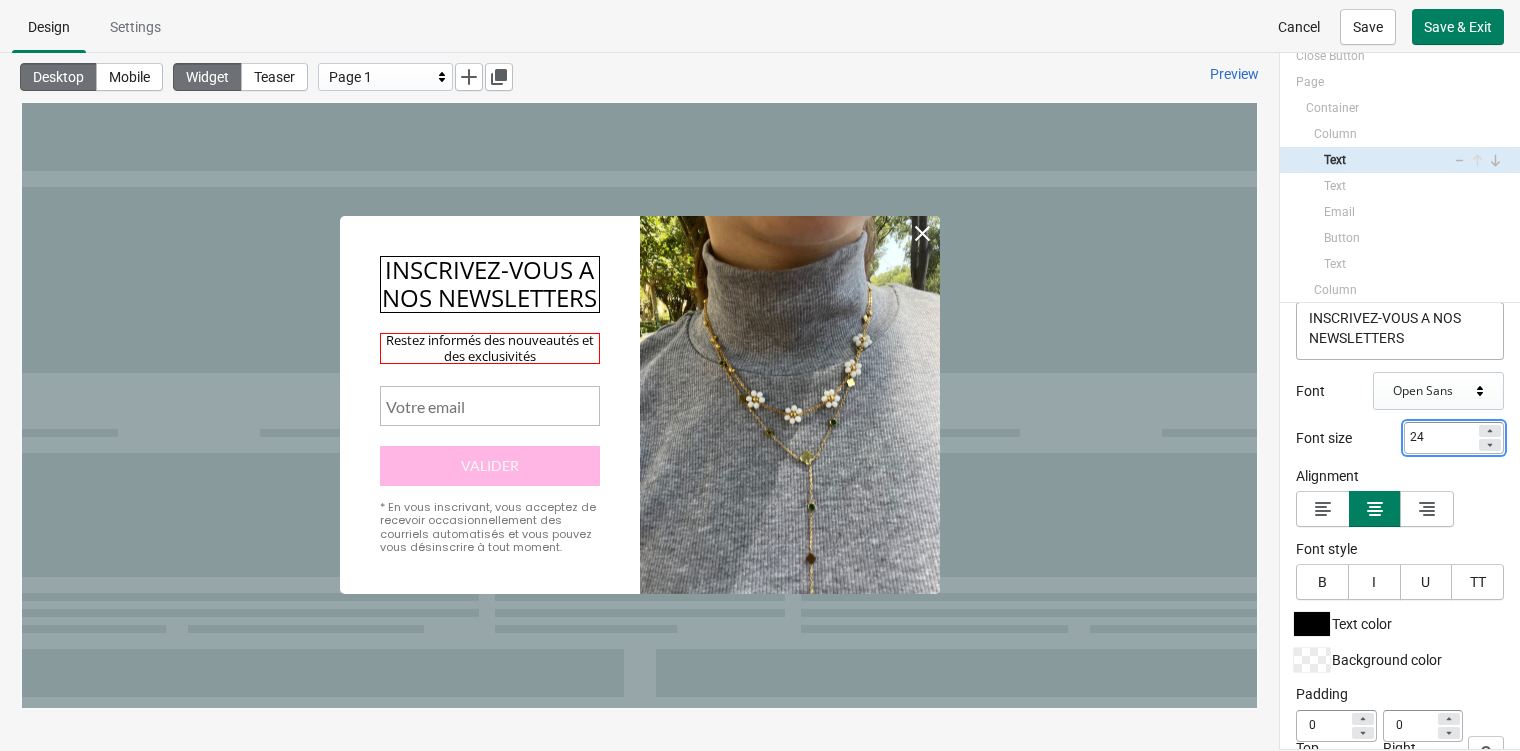 select on "both" 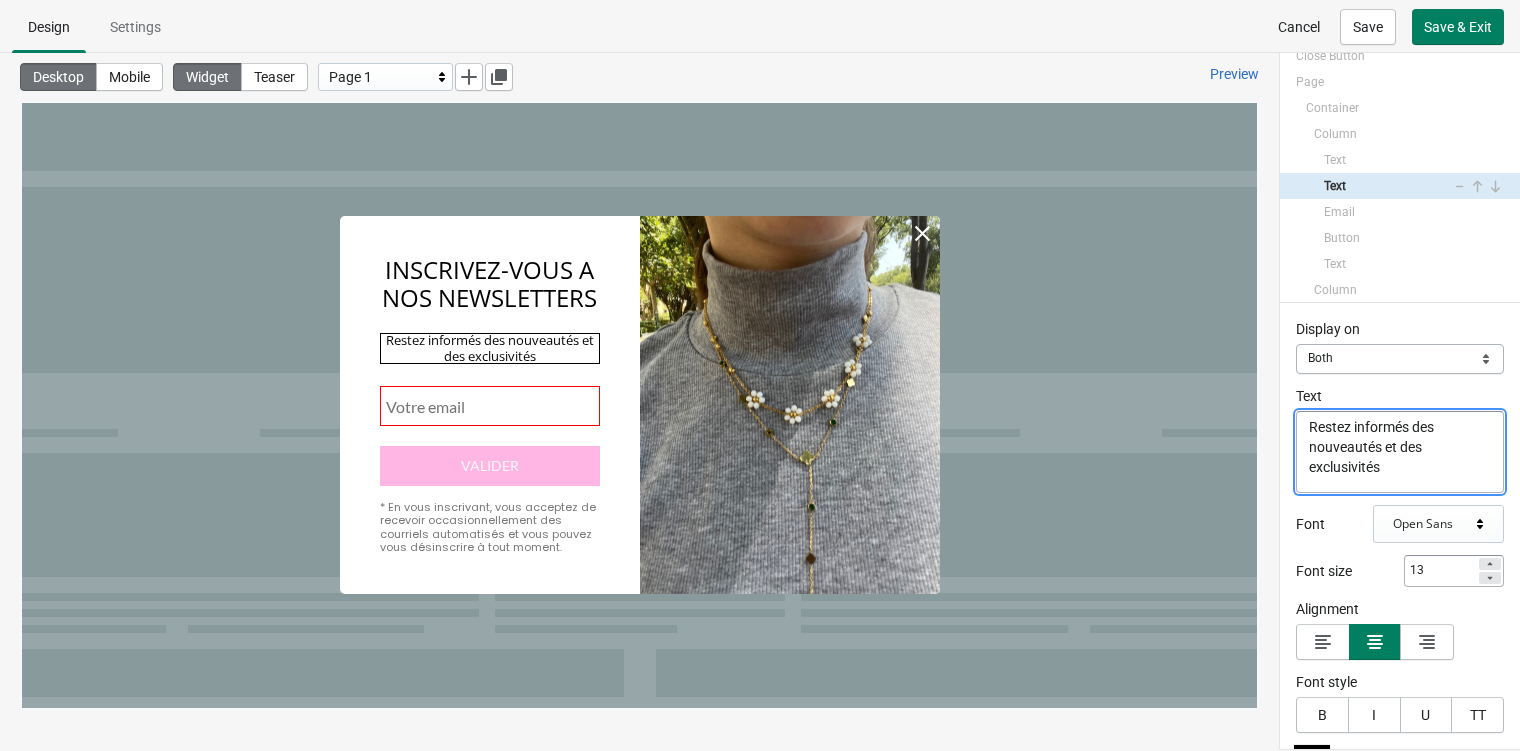 click at bounding box center [490, 406] 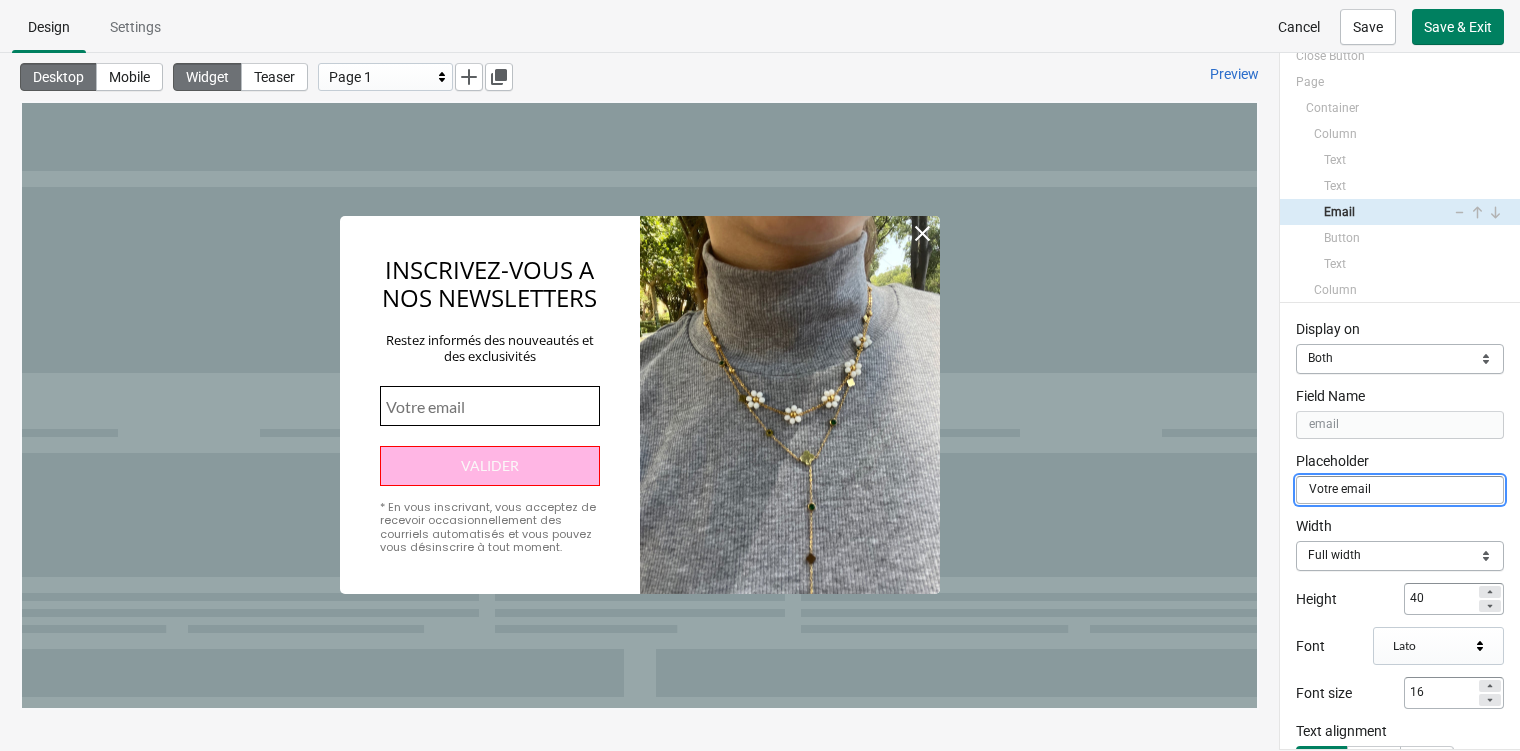 click on "Valider" at bounding box center [490, 466] 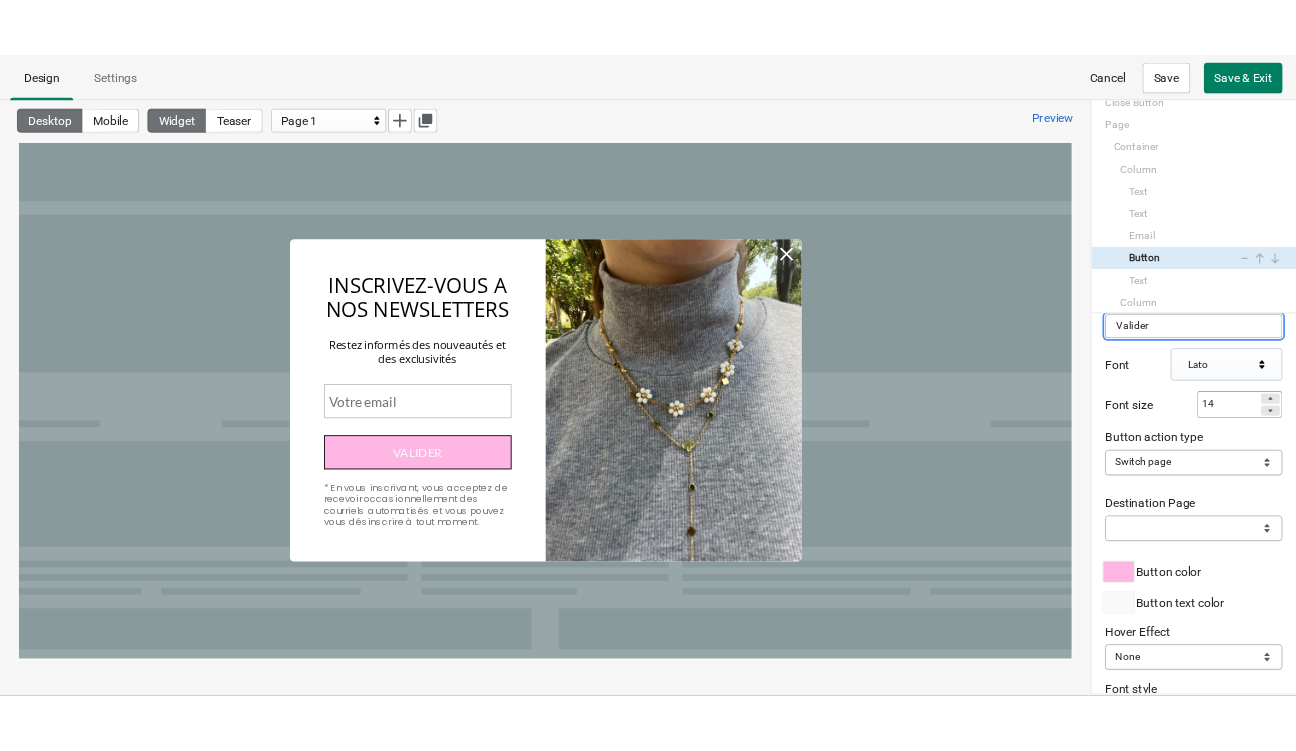 scroll, scrollTop: 108, scrollLeft: 0, axis: vertical 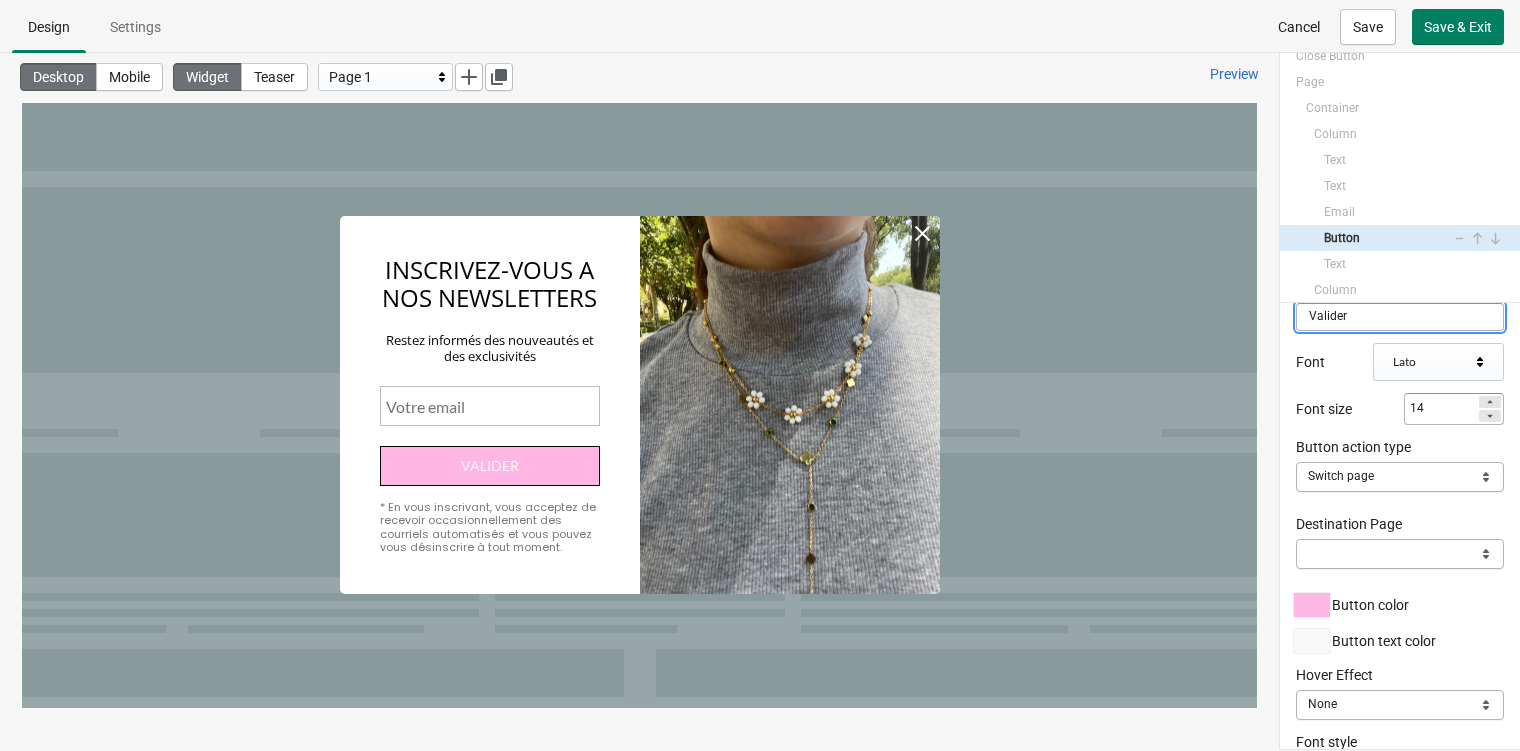 click at bounding box center [1312, 641] 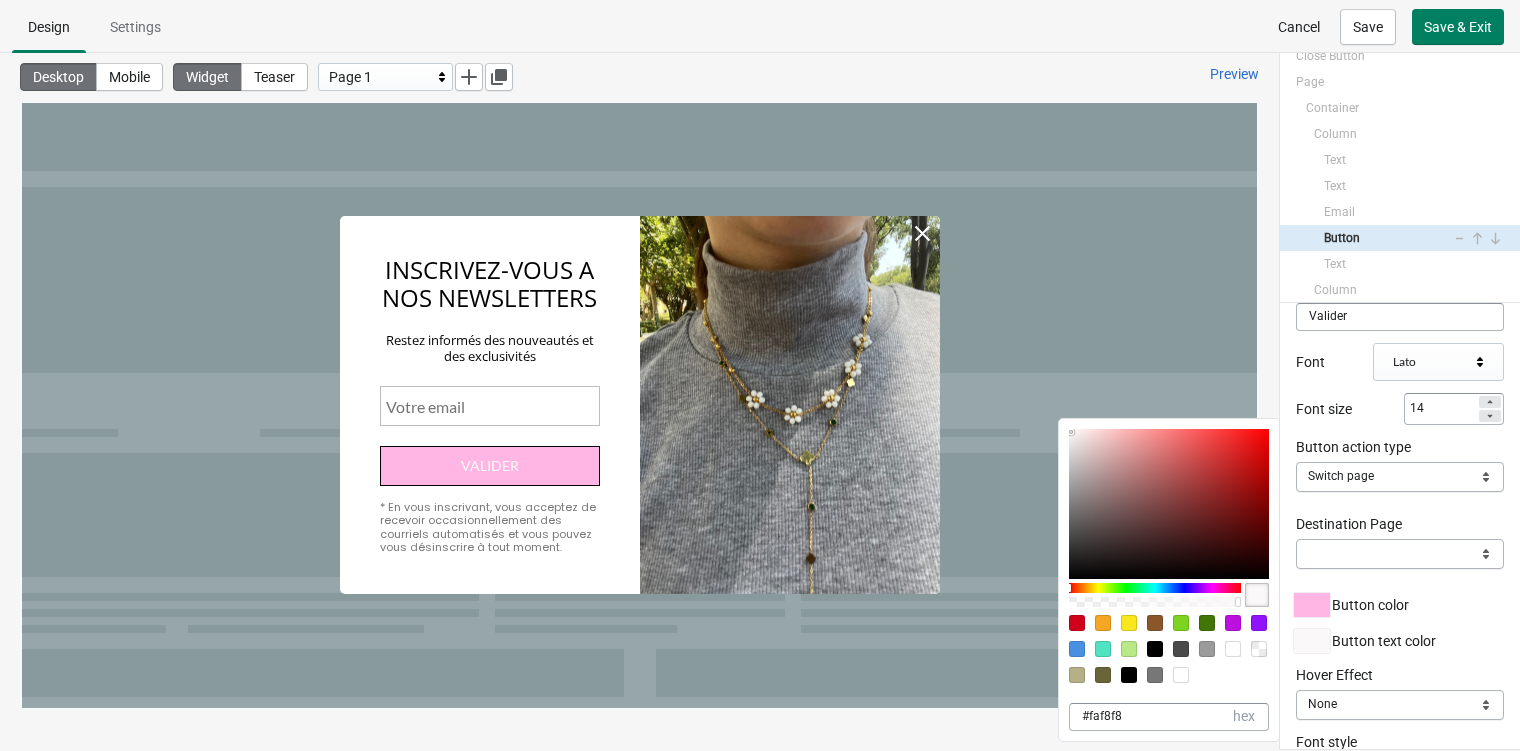 click at bounding box center [1233, 649] 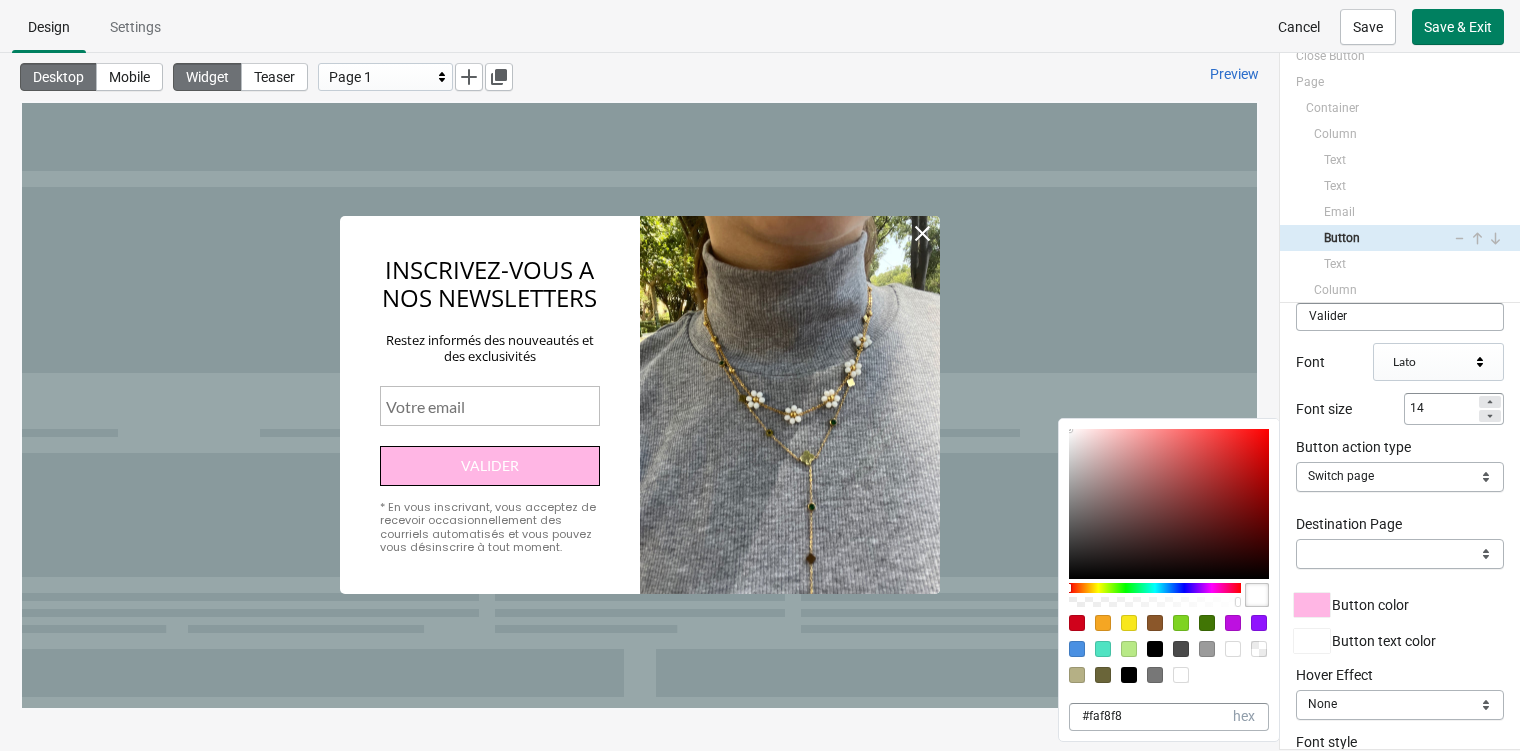 click at bounding box center (1233, 649) 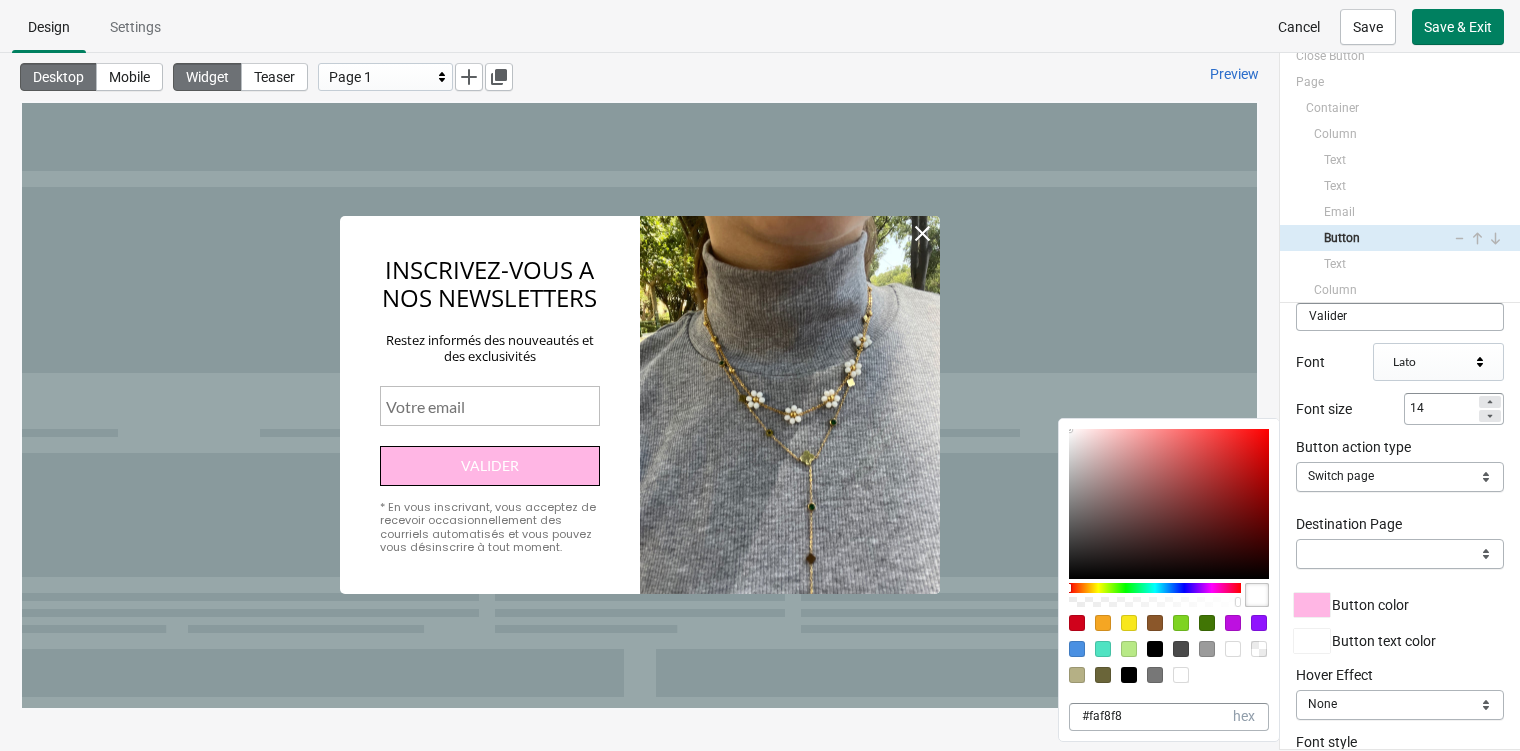 click at bounding box center (1233, 649) 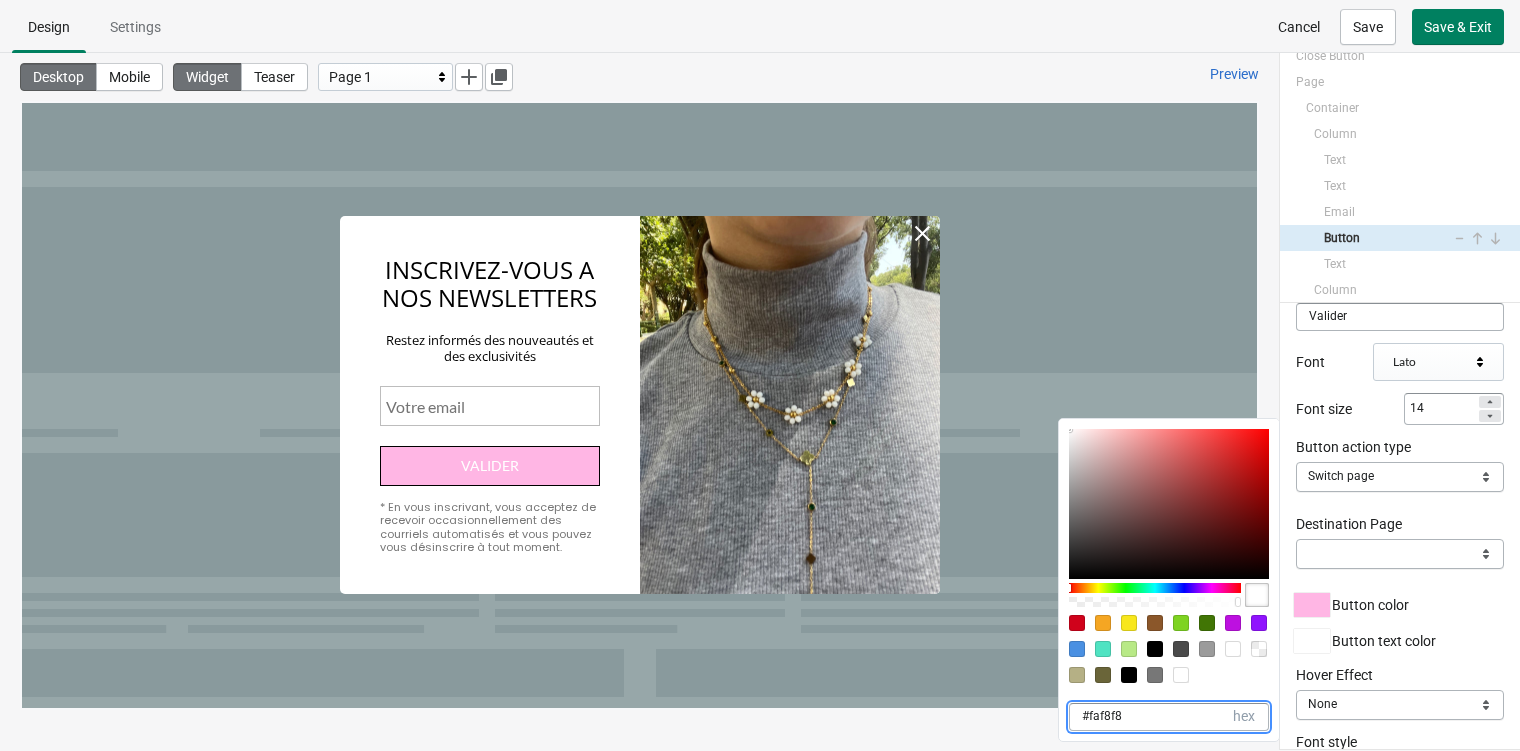 click on "#faf8f8" at bounding box center [1169, 717] 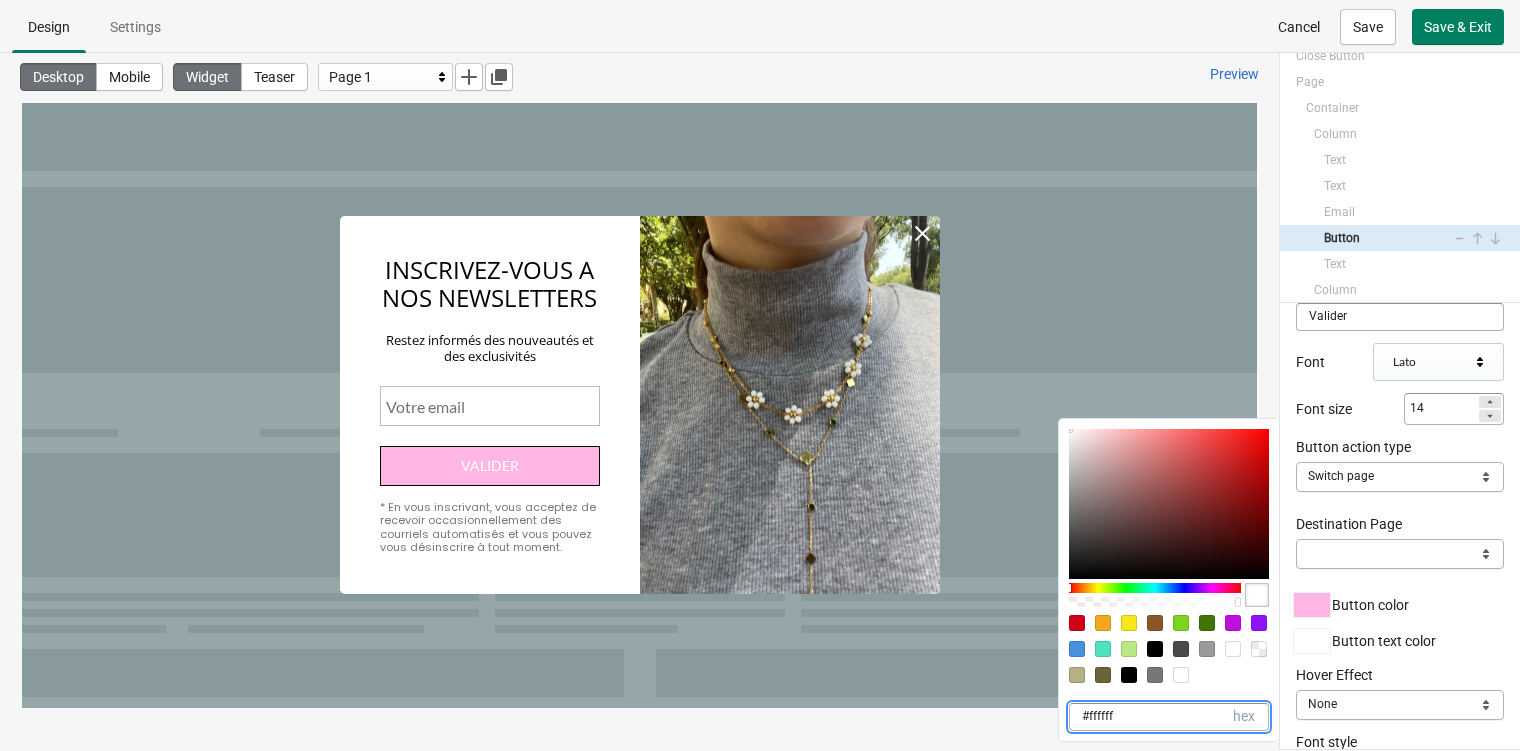 type on "#ffffff" 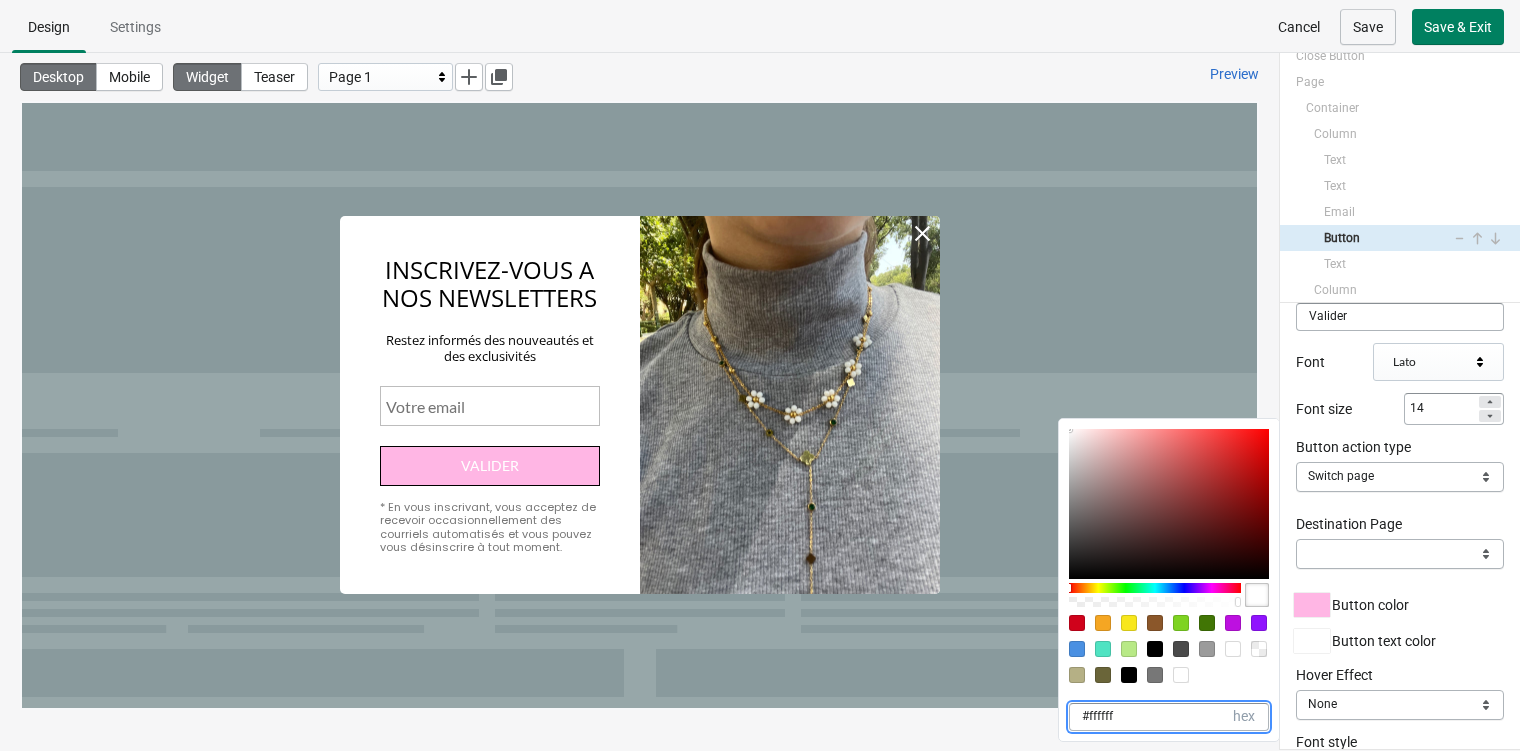 click on "Save" at bounding box center (1368, 27) 